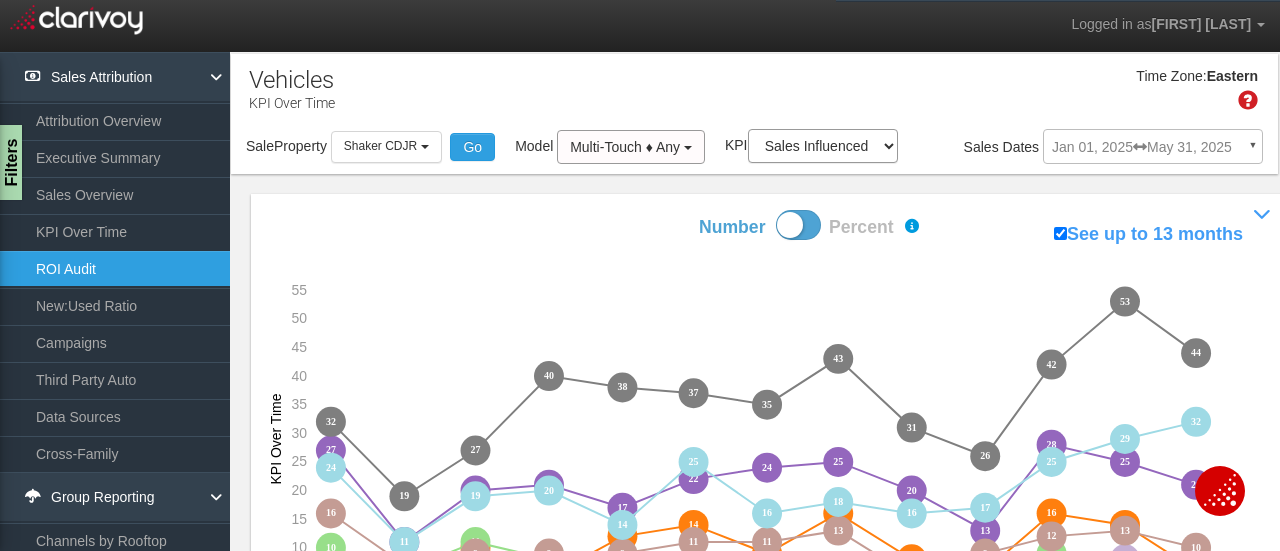 scroll, scrollTop: 52, scrollLeft: 0, axis: vertical 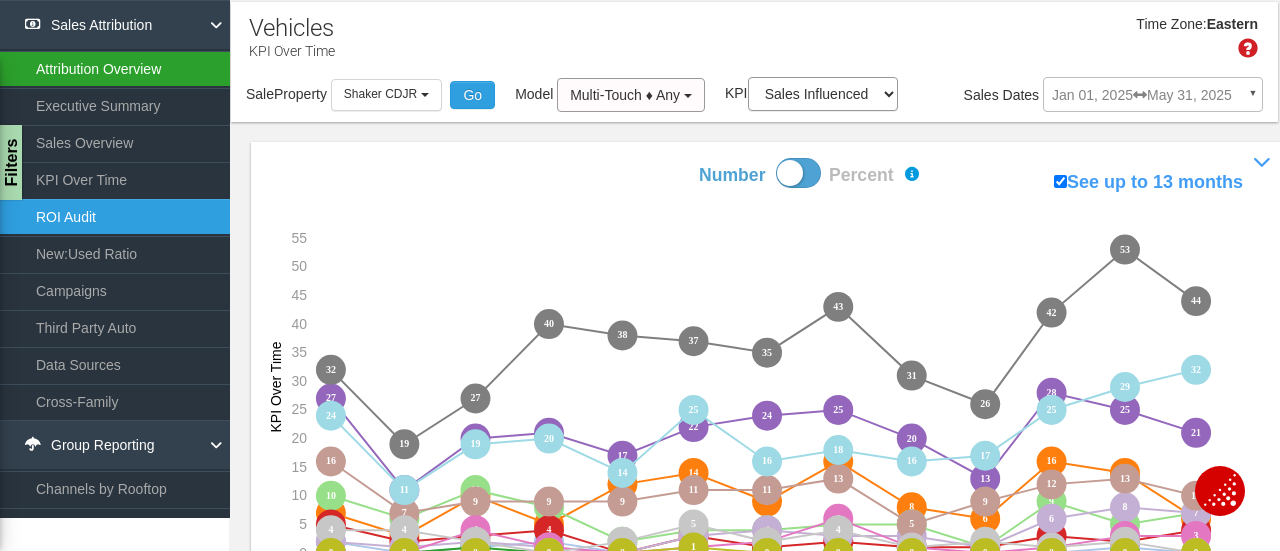 click on "Attribution Overview" at bounding box center (115, 69) 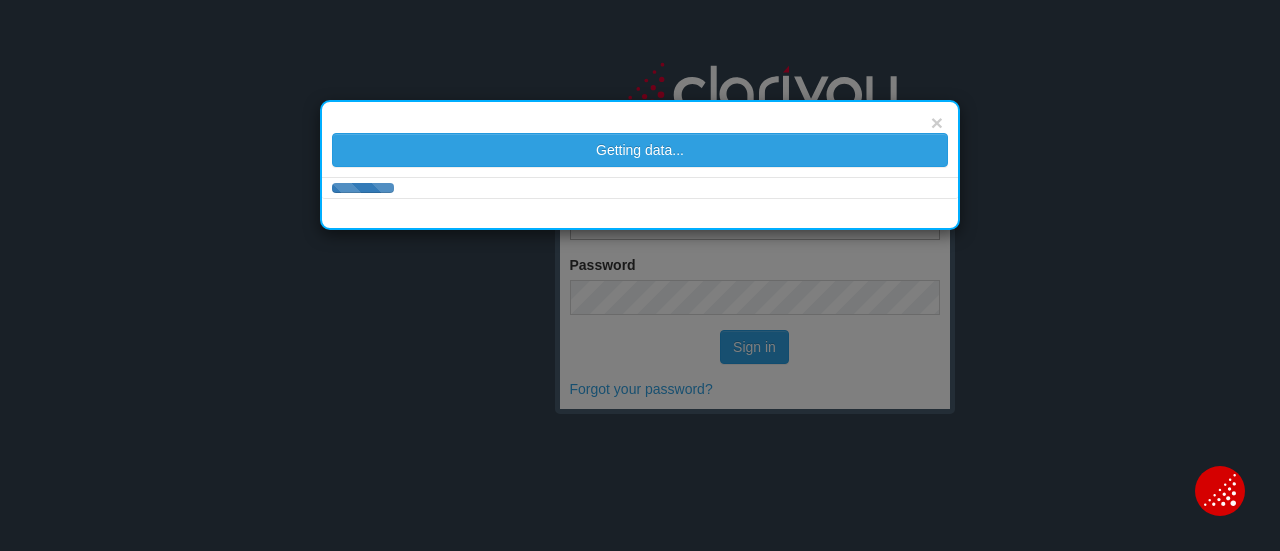 type on "lshaker" 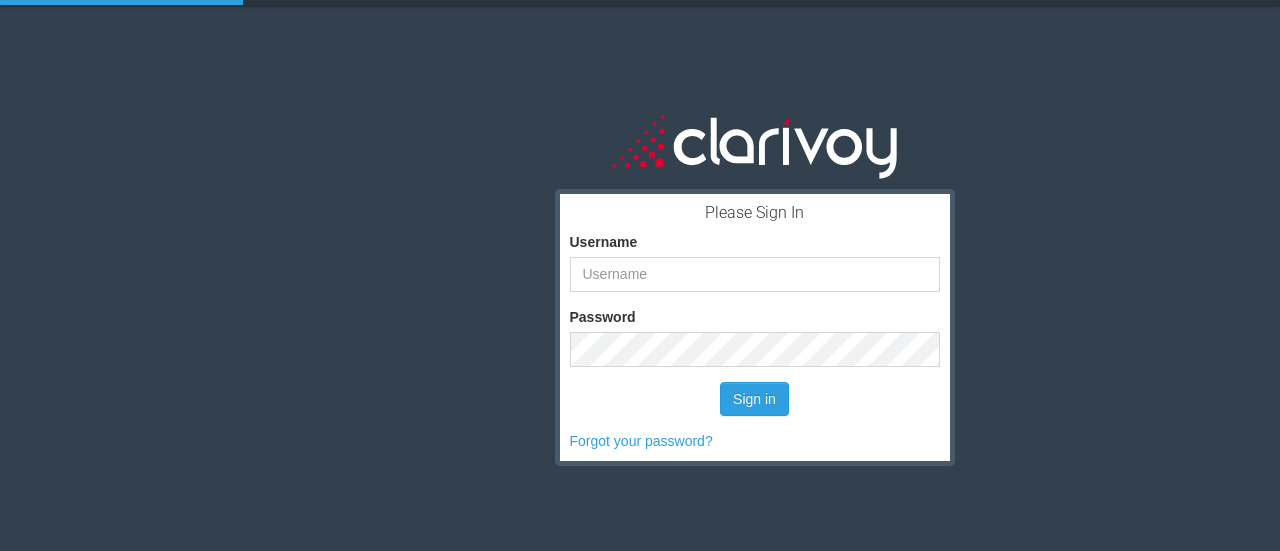scroll, scrollTop: 52, scrollLeft: 0, axis: vertical 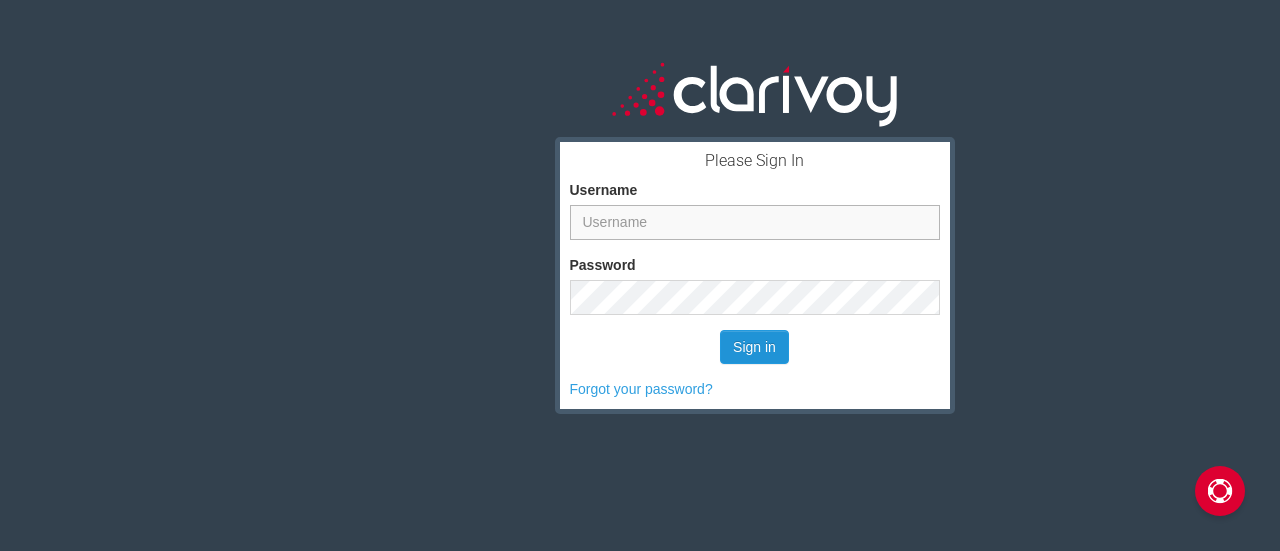 type on "lshaker" 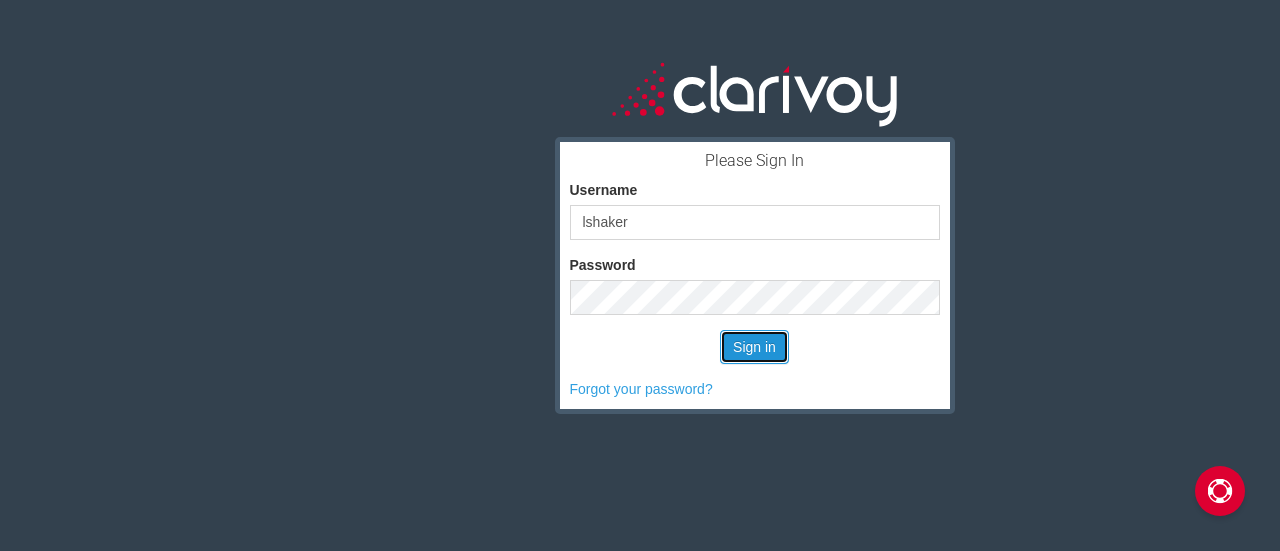 click on "Sign in" at bounding box center [754, 347] 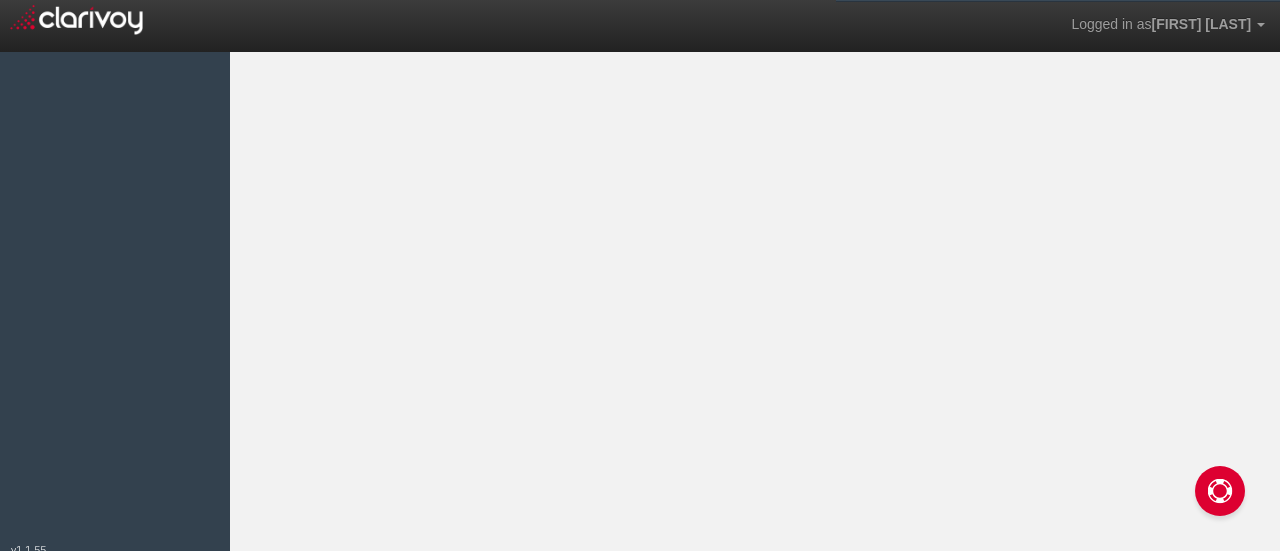 scroll, scrollTop: 0, scrollLeft: 0, axis: both 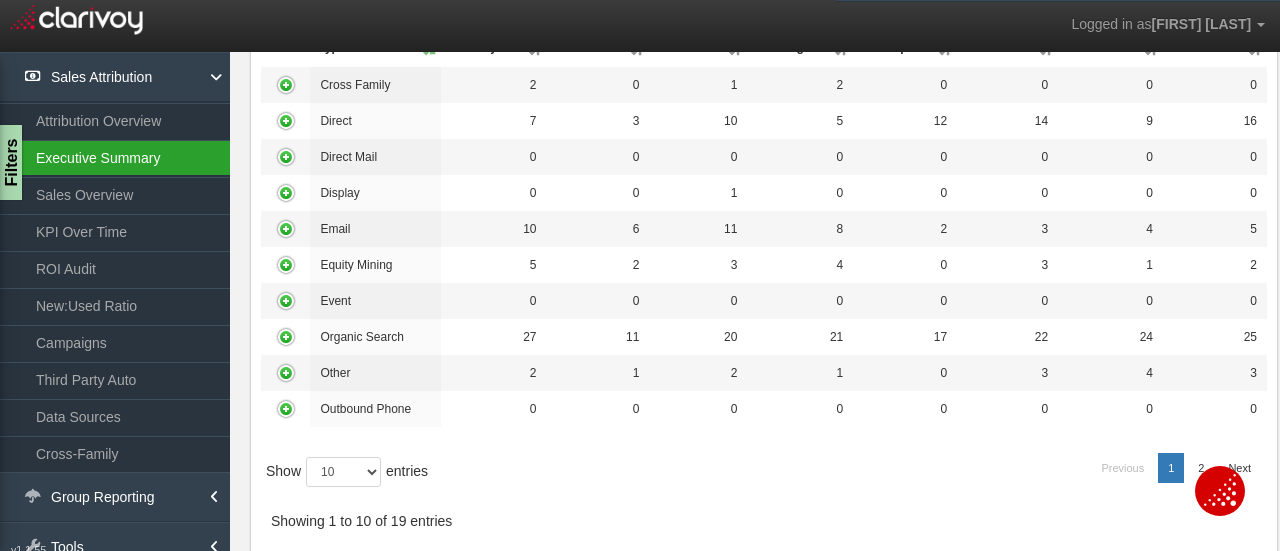 click on "Executive Summary" at bounding box center [115, 158] 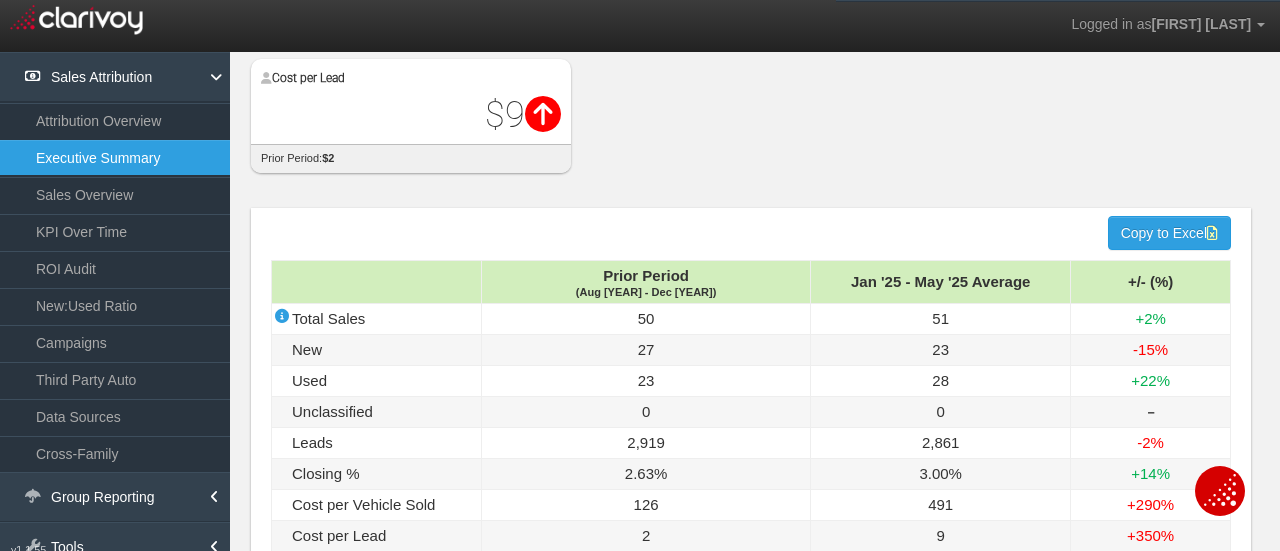 scroll, scrollTop: 369, scrollLeft: 0, axis: vertical 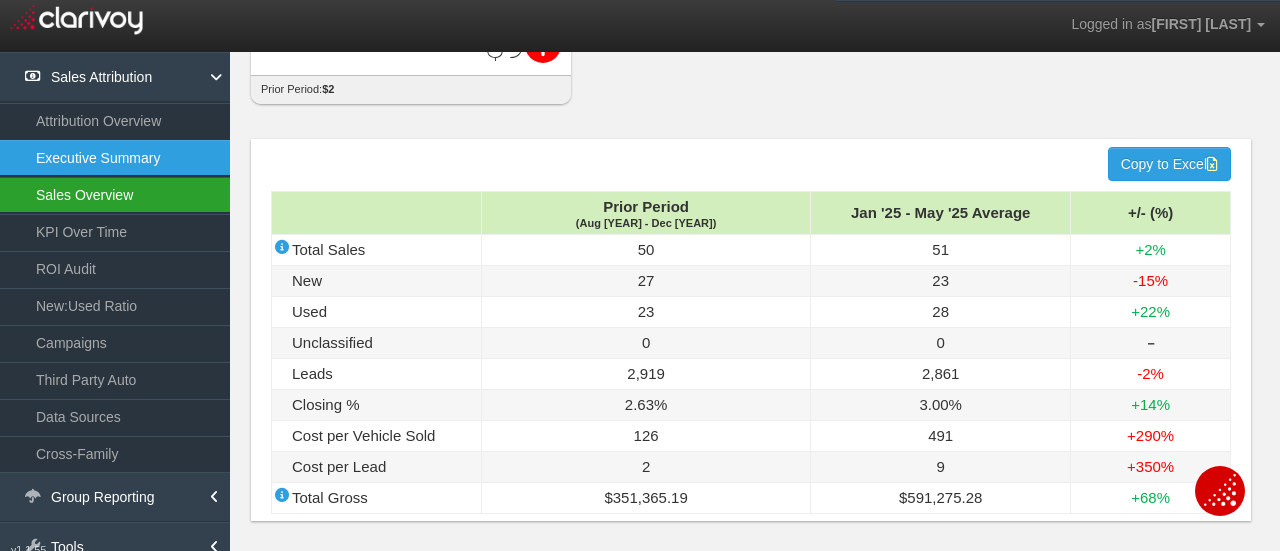click on "Sales Overview" at bounding box center [115, 195] 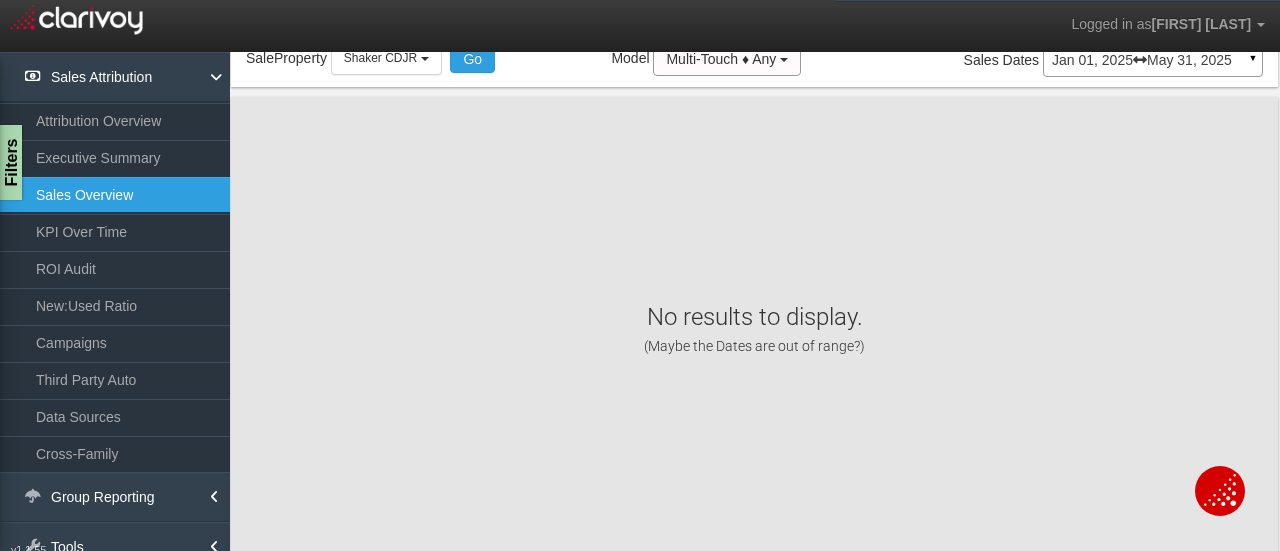scroll, scrollTop: 0, scrollLeft: 0, axis: both 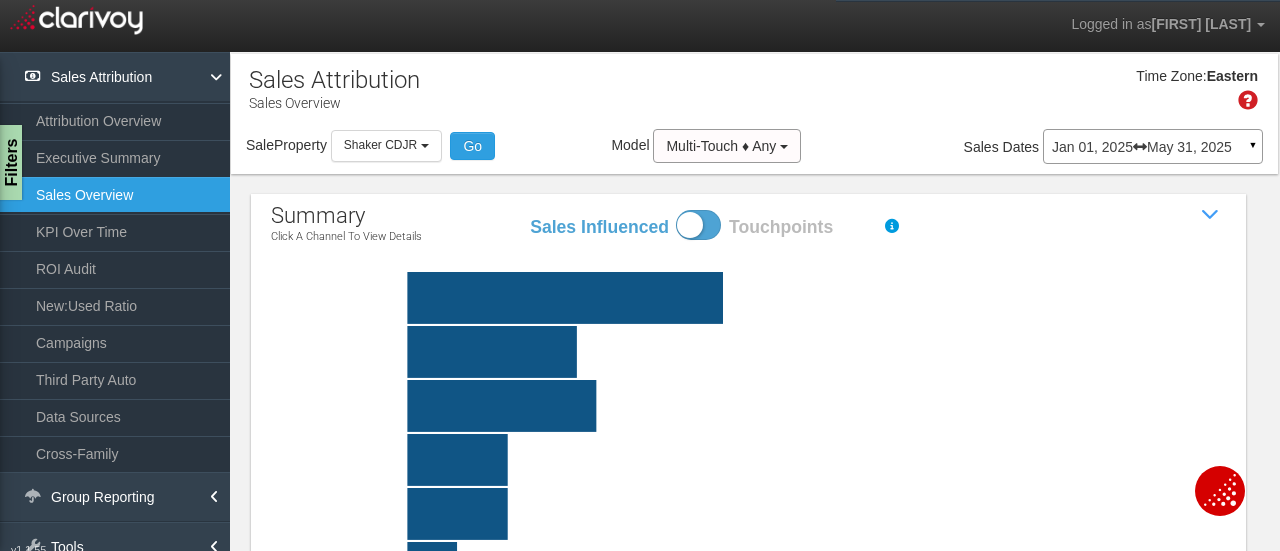 click on "third party auto   Engagement with (leads, VDP views, clicks or phone calls from) vehicle merchandising sites or from to your partenership with a vehicle merchandising plarform. Click bar to view channel details website tools   Interaction (form fills, calls to action, chats, etc.) on the dealer website before the time of purchase. Click bar to view channel details organic search   Unpaid digital sources - business listings & SEO content. Click bar to view channel details direct   URL was entered in the browser directly. Click bar to view channel details paid search   Paid advertising engagement via search engine marketing (SEM) campaigns. Click bar to view channel details email   Email marketing efforts - vendor partner or CRM-driven. Click bar to view channel details other   Unclear sources not fitting distinctly into one of the named Clarivoy channels.  Click bar to view channel details equity mining   Click bar to view channel details social   Click bar to view channel details tier one     82 7" at bounding box center (748, 582) 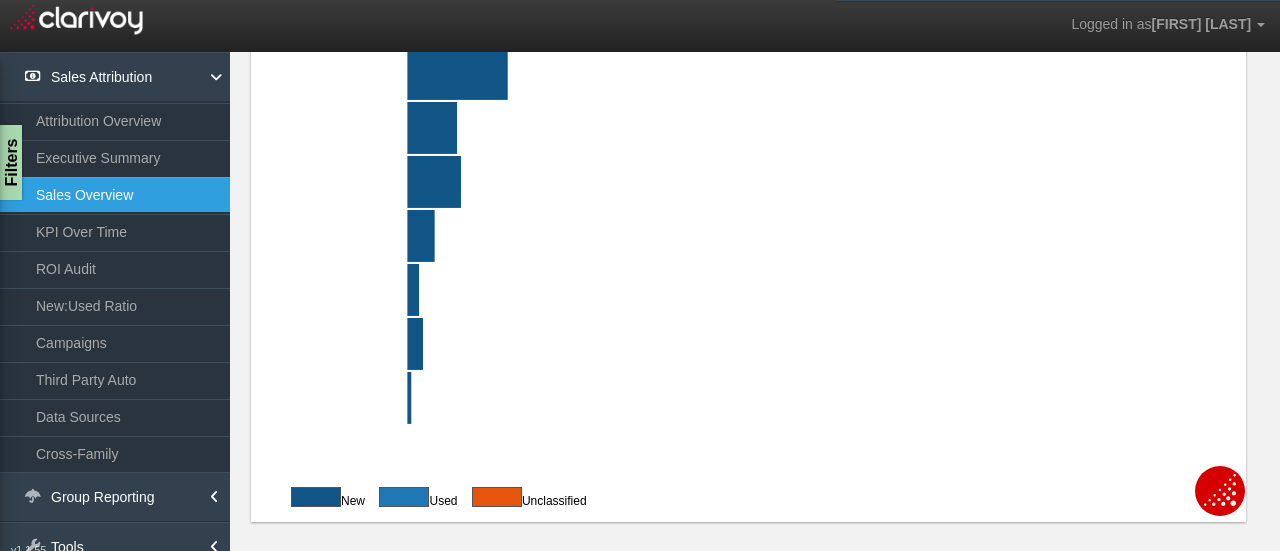 scroll, scrollTop: 40, scrollLeft: 0, axis: vertical 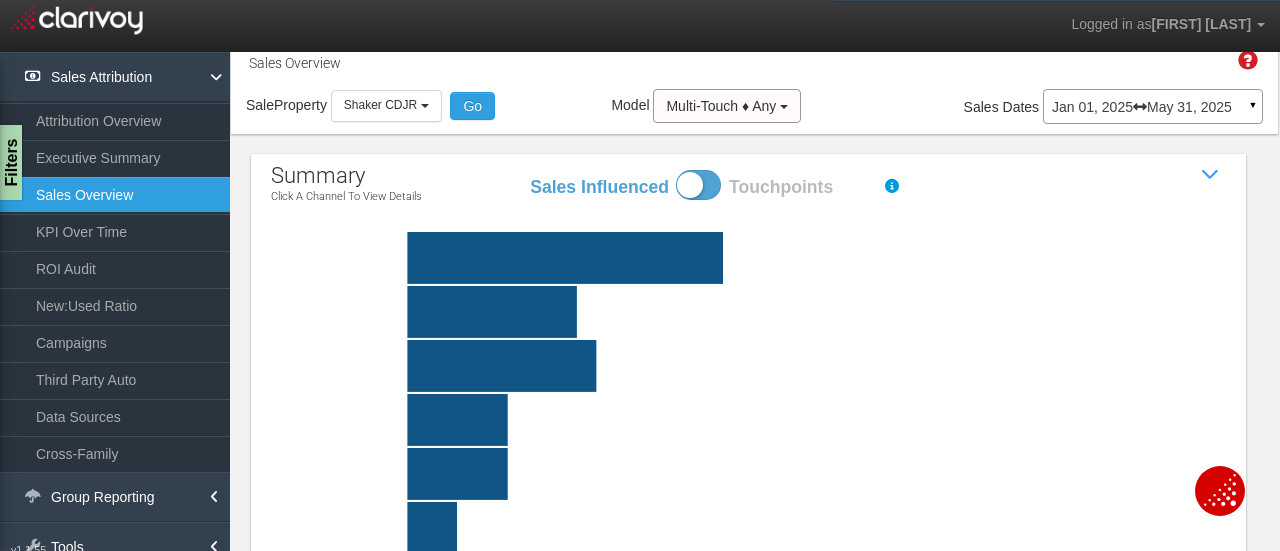 click at bounding box center [698, 185] 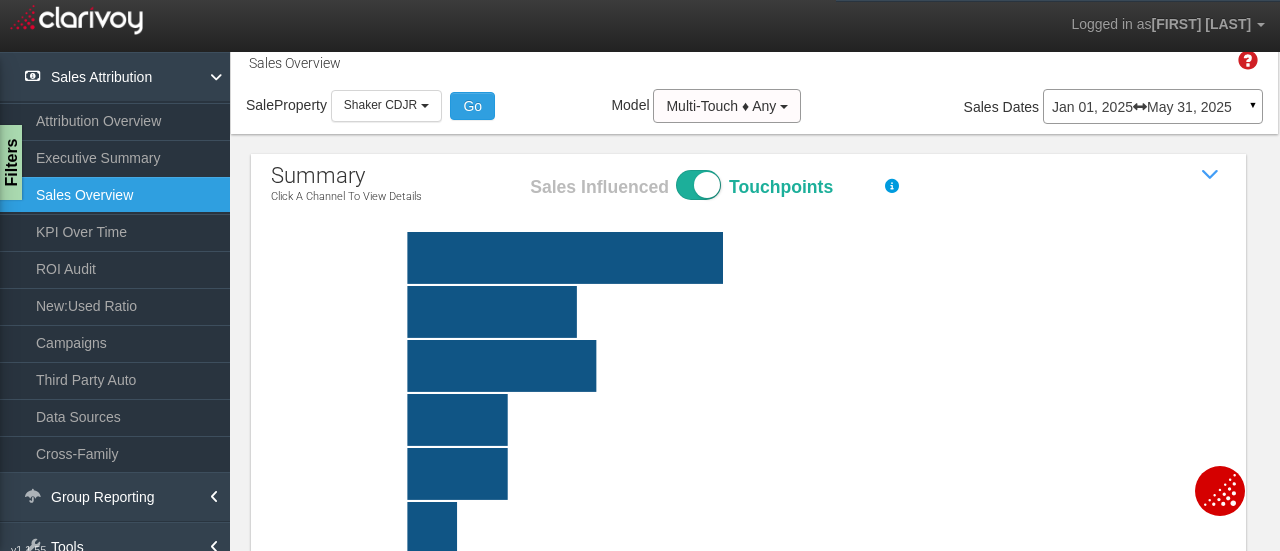 click on "Sales Influenced 			 Touchpoints" at bounding box center (528, 169) 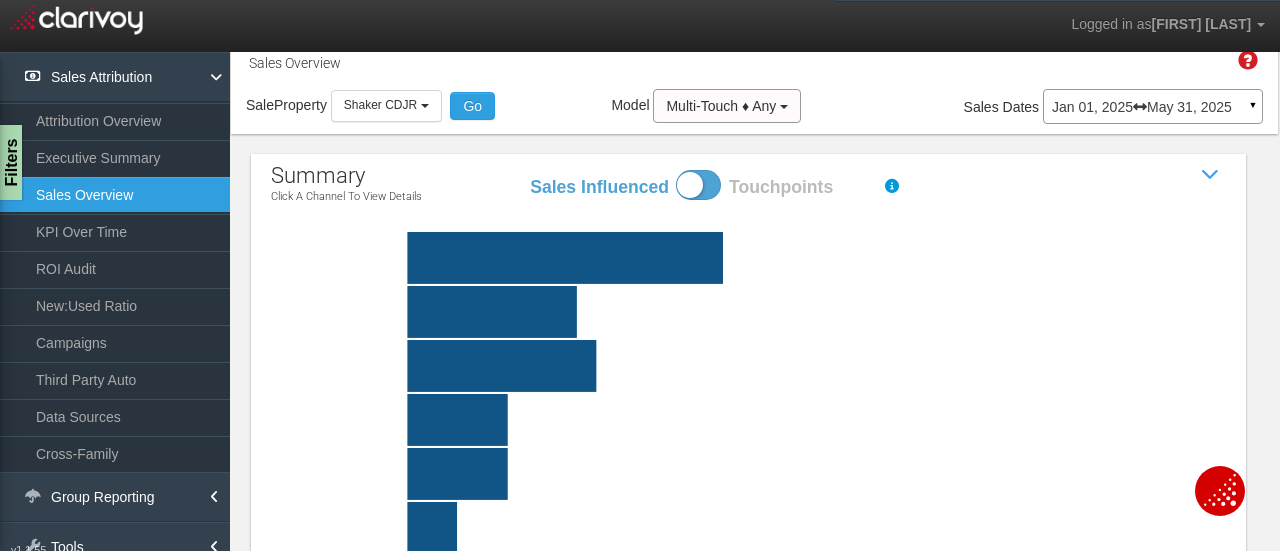 click on "Sales Influenced 			 Touchpoints" at bounding box center (528, 169) 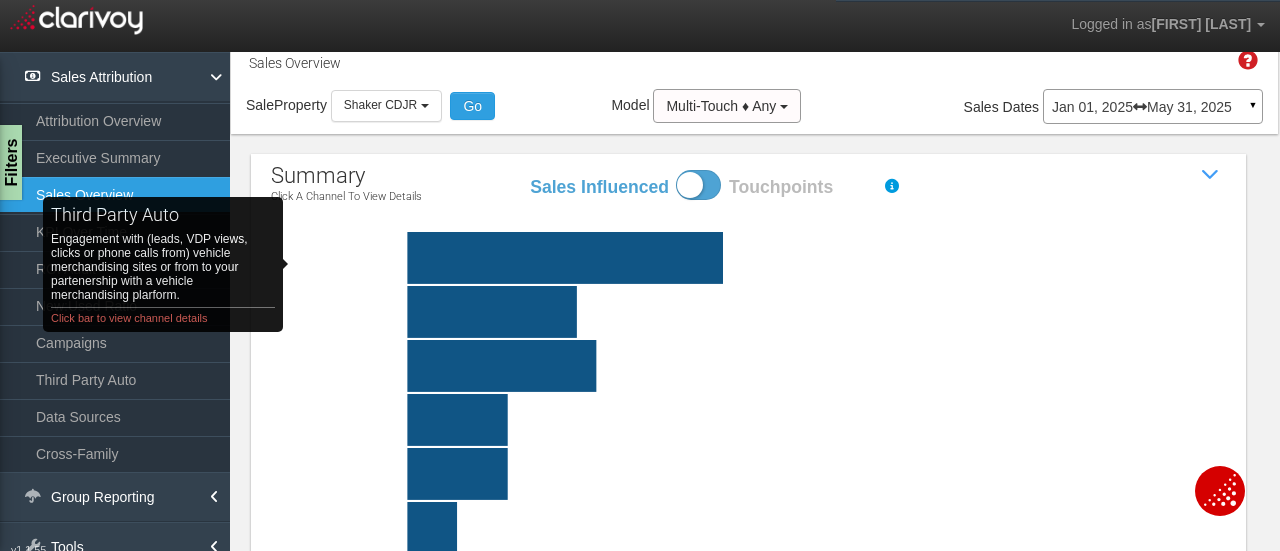 click on "third party auto   Engagement with (leads, VDP views, clicks or phone calls from) vehicle merchandising sites or from to your partenership with a vehicle merchandising plarform. Click bar to view channel details" at bounding box center (372, 258) 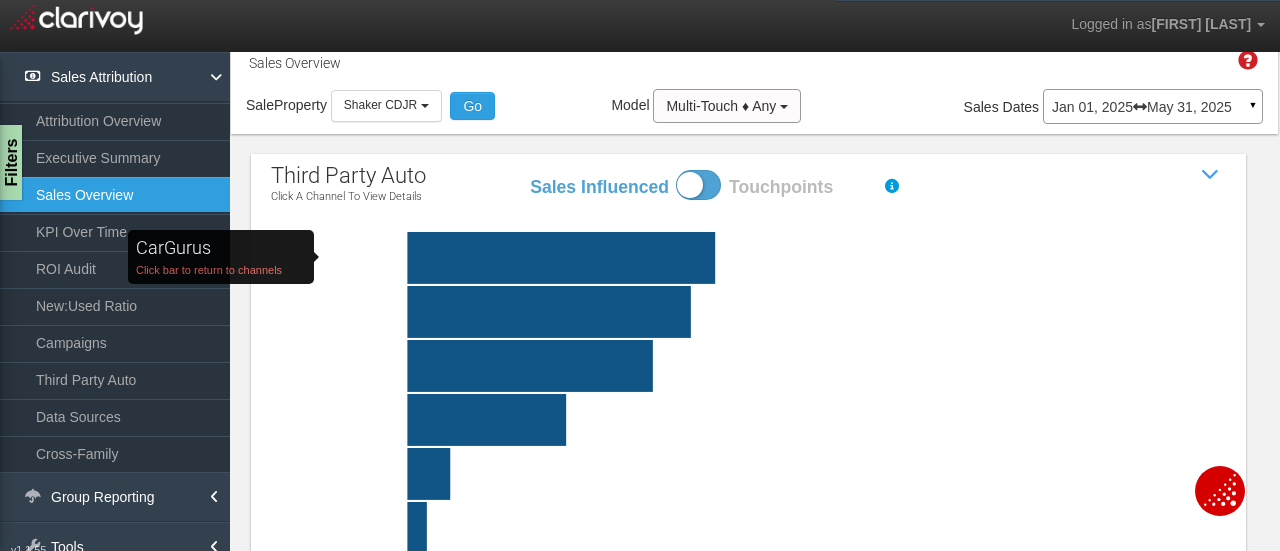 drag, startPoint x: 336, startPoint y: 247, endPoint x: 312, endPoint y: 203, distance: 50.119858 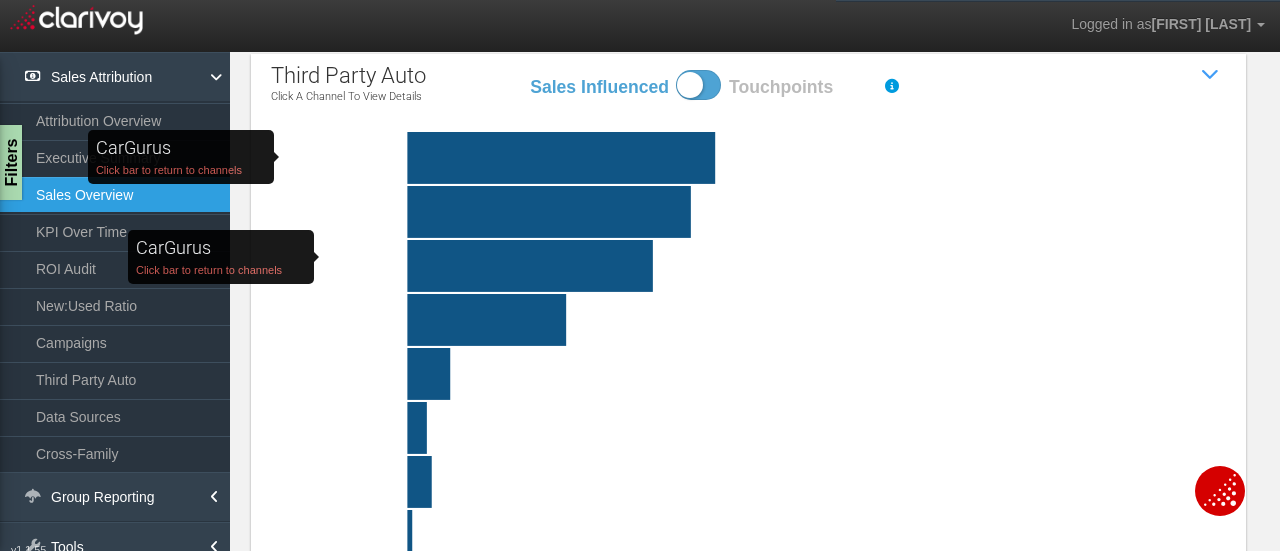 click on "CarGurus   Click bar to return to channels" at bounding box center (372, 158) 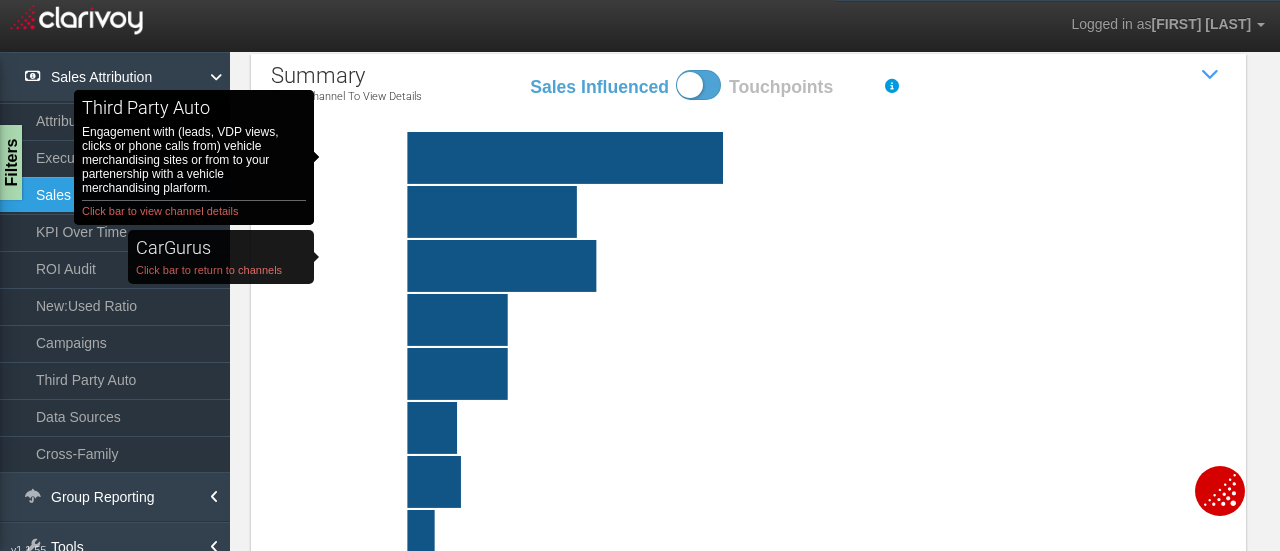 click on "third party auto   Engagement with (leads, VDP views, clicks or phone calls from) vehicle merchandising sites or from to your partenership with a vehicle merchandising plarform. Click bar to view channel details" at bounding box center [372, 158] 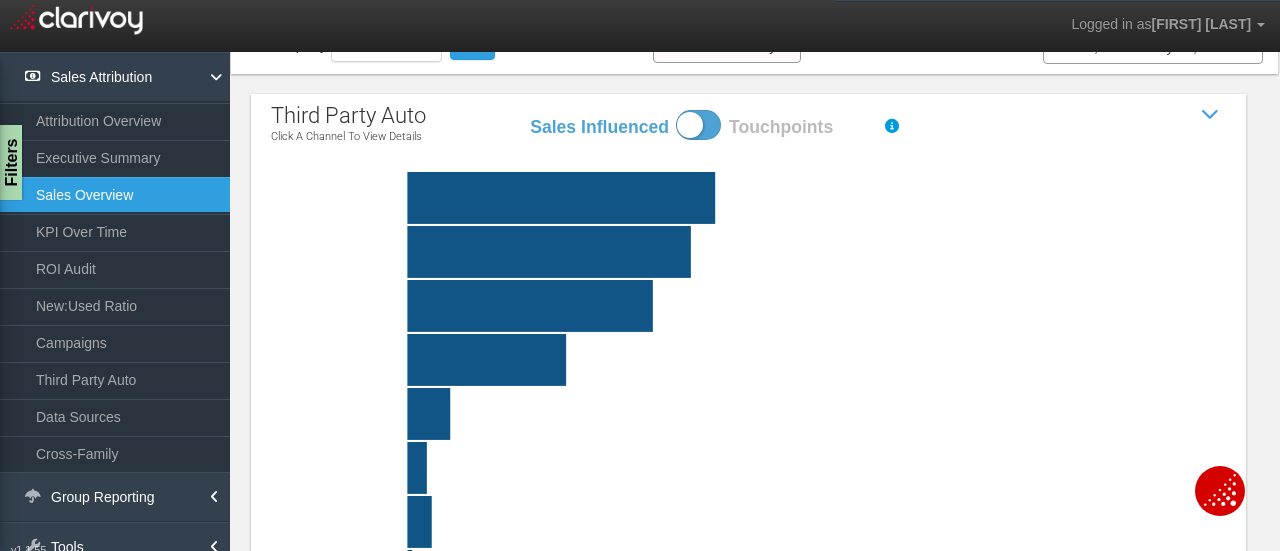 scroll, scrollTop: 200, scrollLeft: 0, axis: vertical 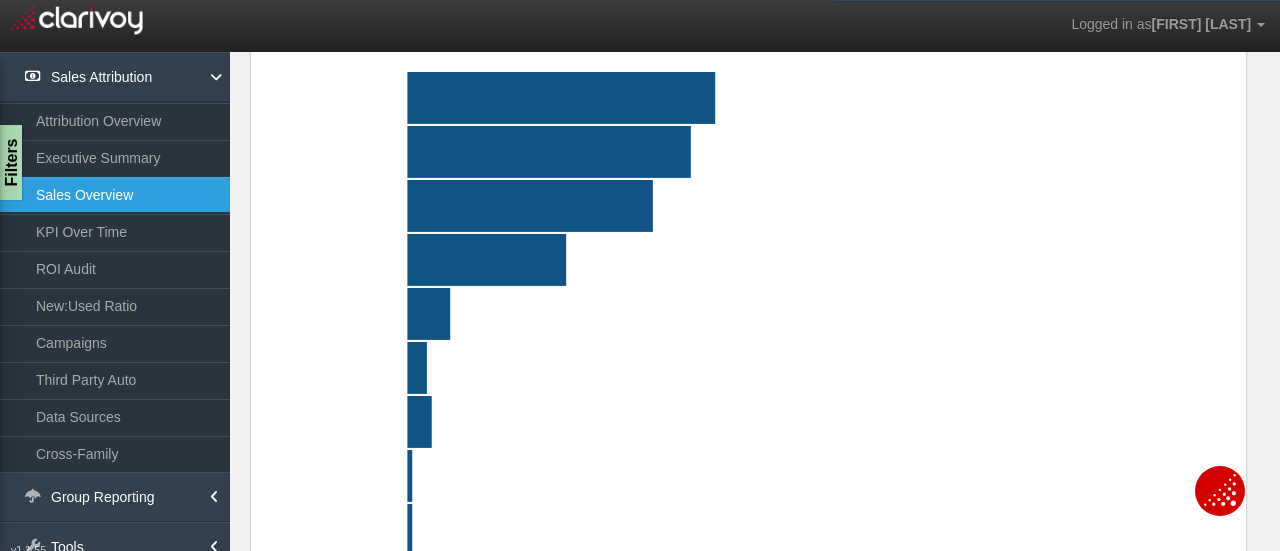 click on "Sales Overview" at bounding box center [115, 195] 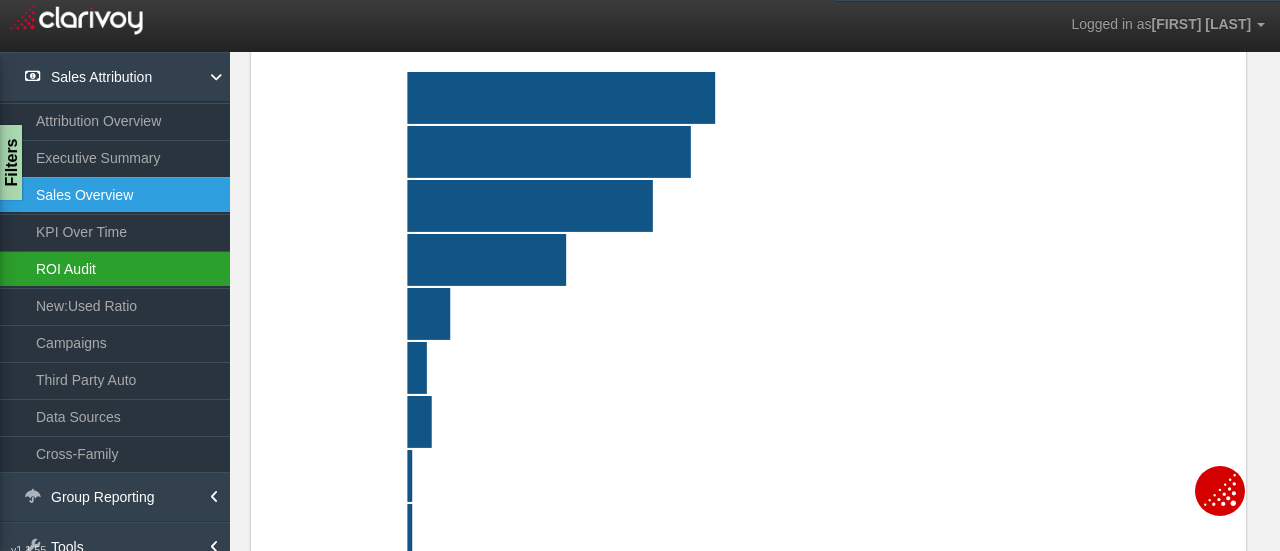 click on "ROI Audit" at bounding box center (115, 269) 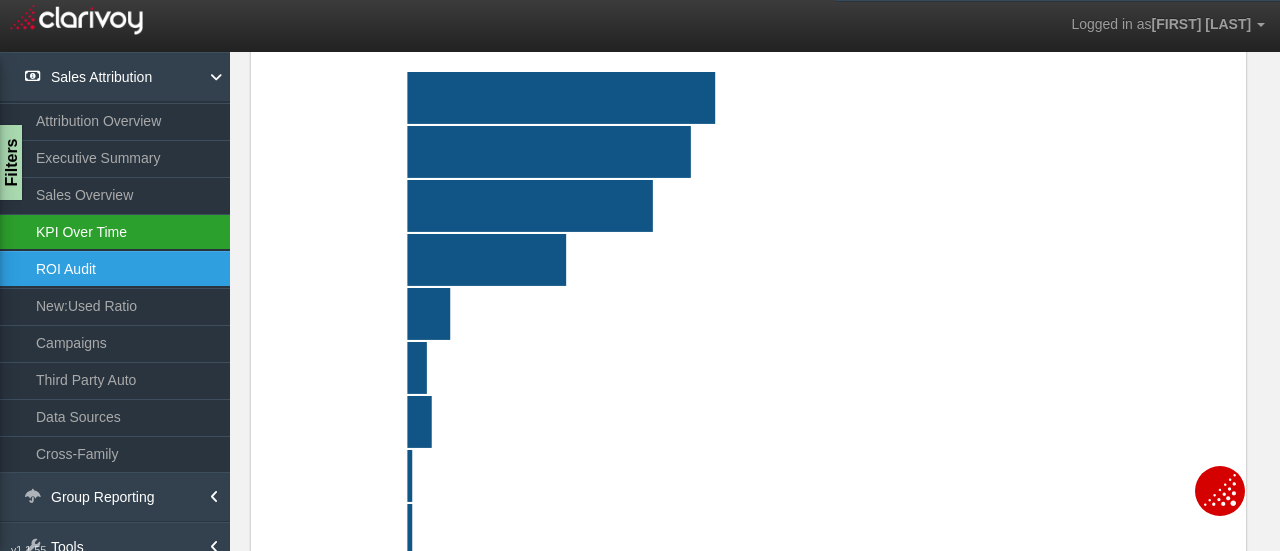 click on "KPI Over Time" at bounding box center (115, 232) 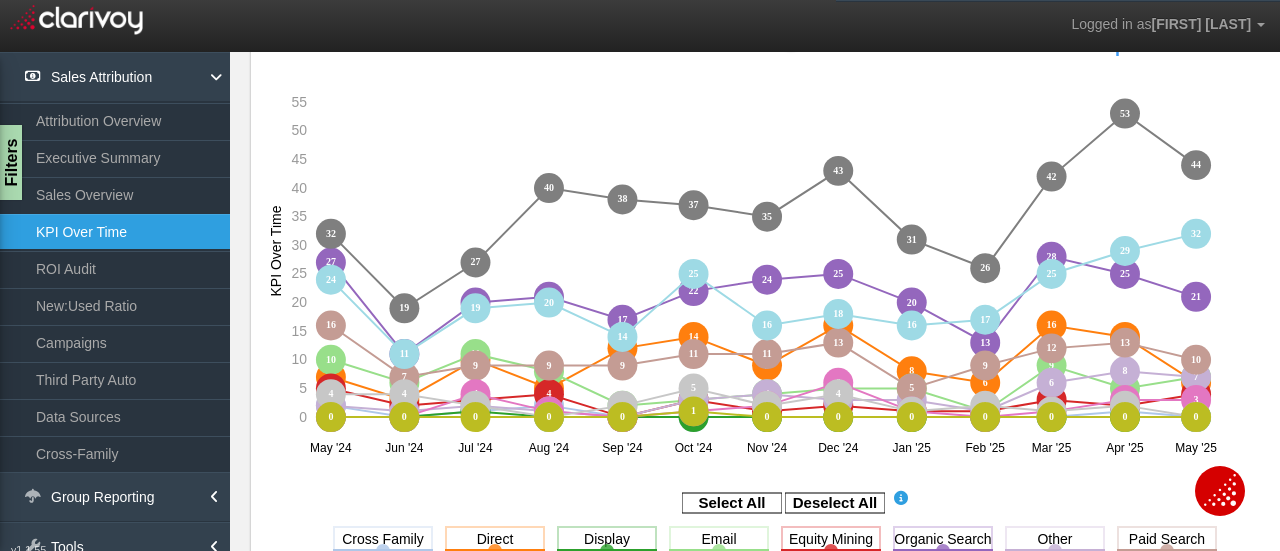 scroll, scrollTop: 200, scrollLeft: 0, axis: vertical 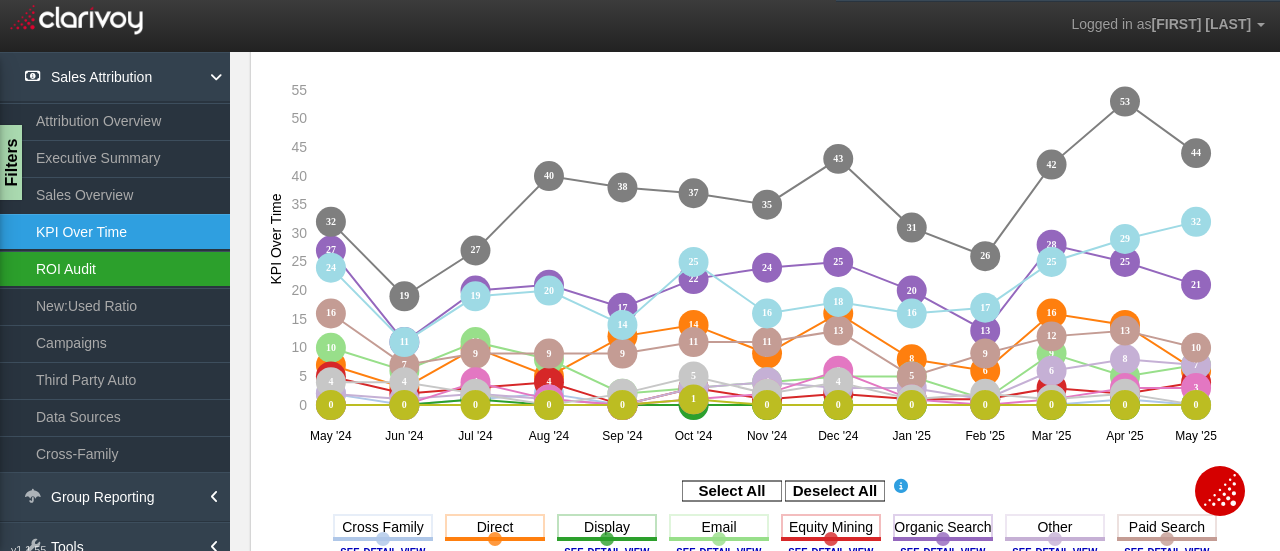 click on "ROI Audit" at bounding box center [115, 269] 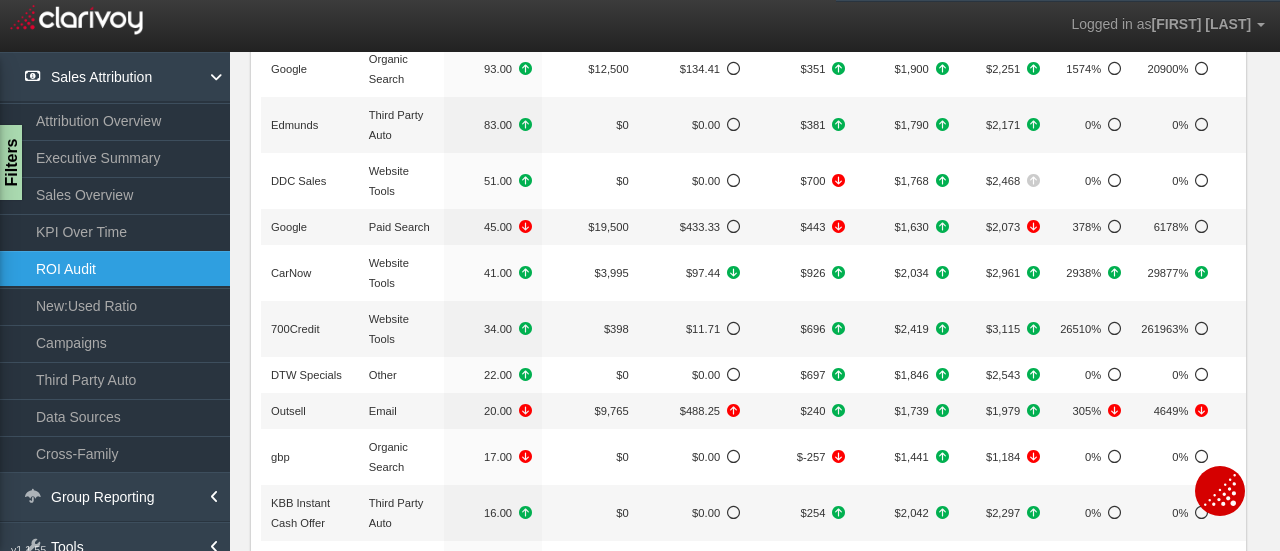 scroll, scrollTop: 600, scrollLeft: 0, axis: vertical 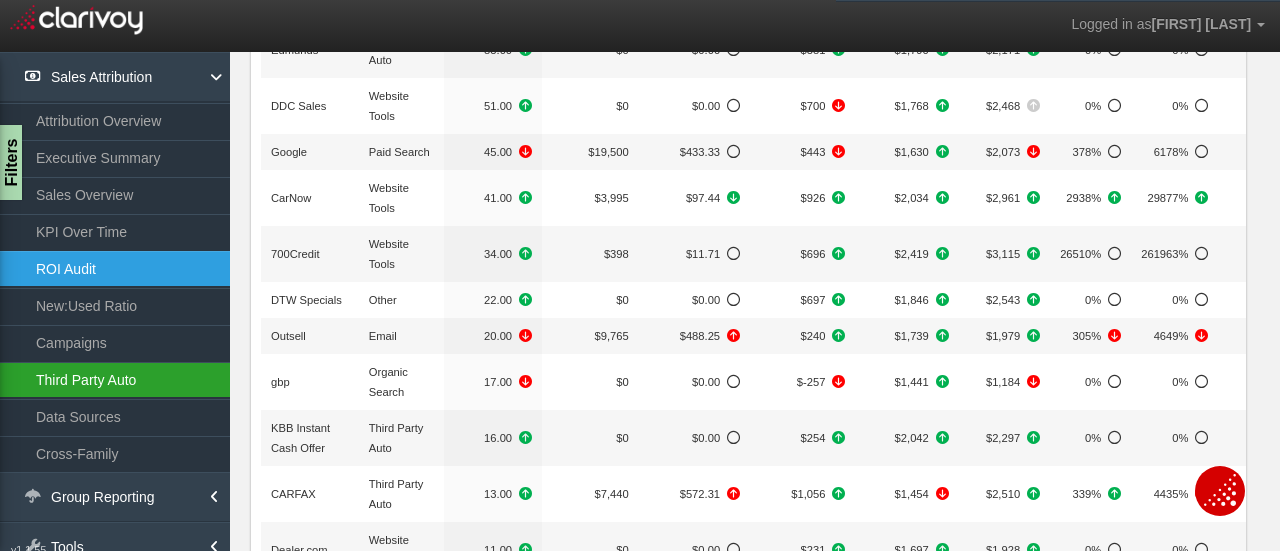 click on "Third Party Auto" at bounding box center [115, 380] 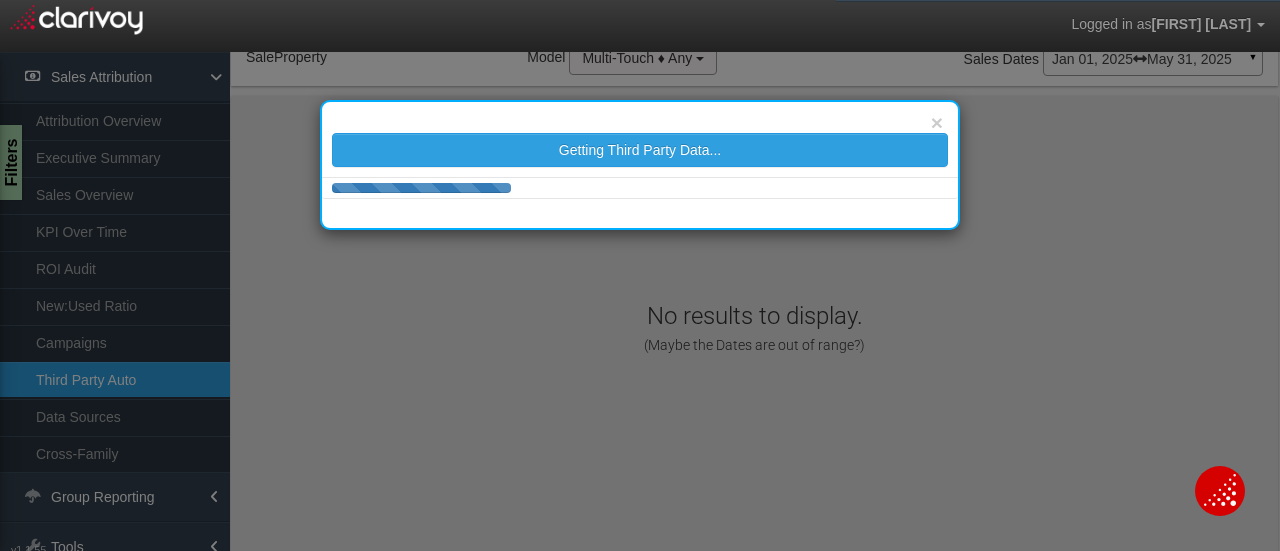 scroll, scrollTop: 88, scrollLeft: 0, axis: vertical 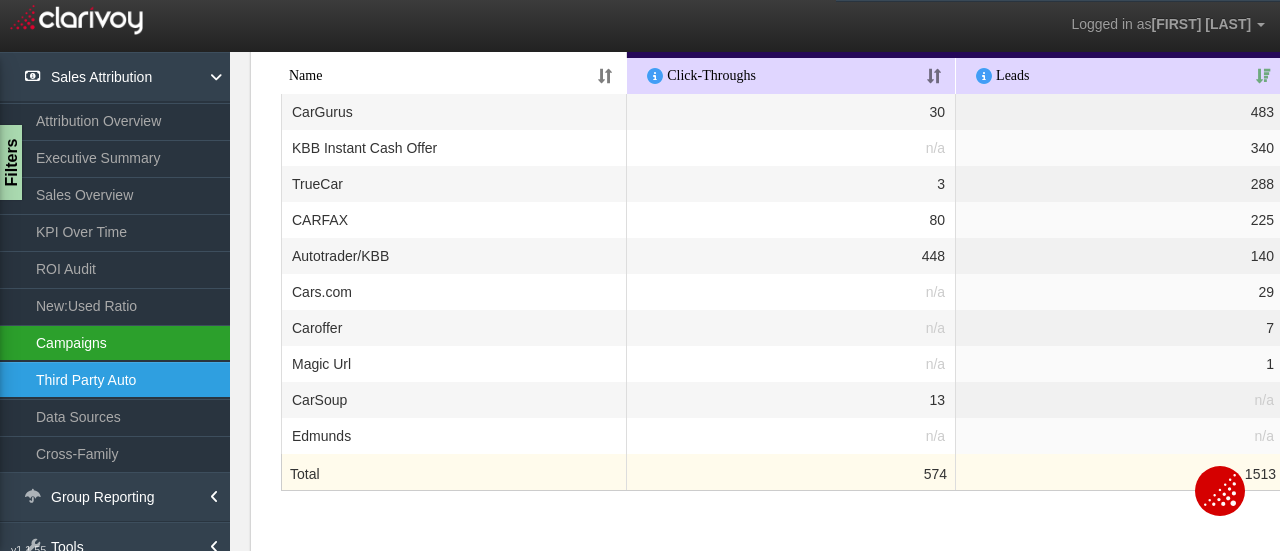 click on "Campaigns" at bounding box center [115, 343] 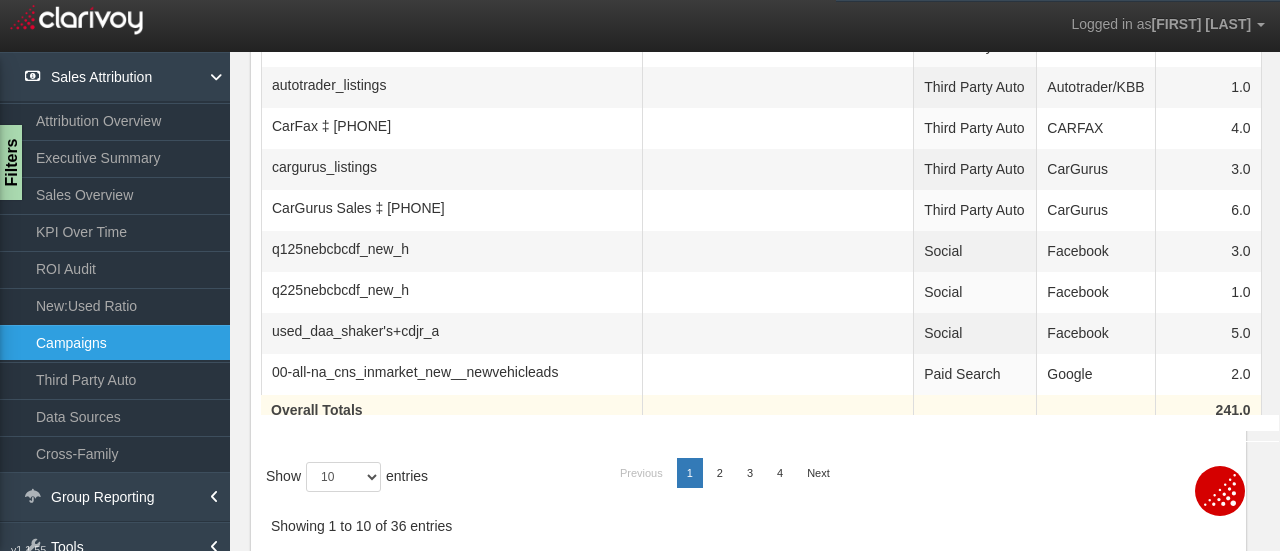 scroll, scrollTop: 400, scrollLeft: 0, axis: vertical 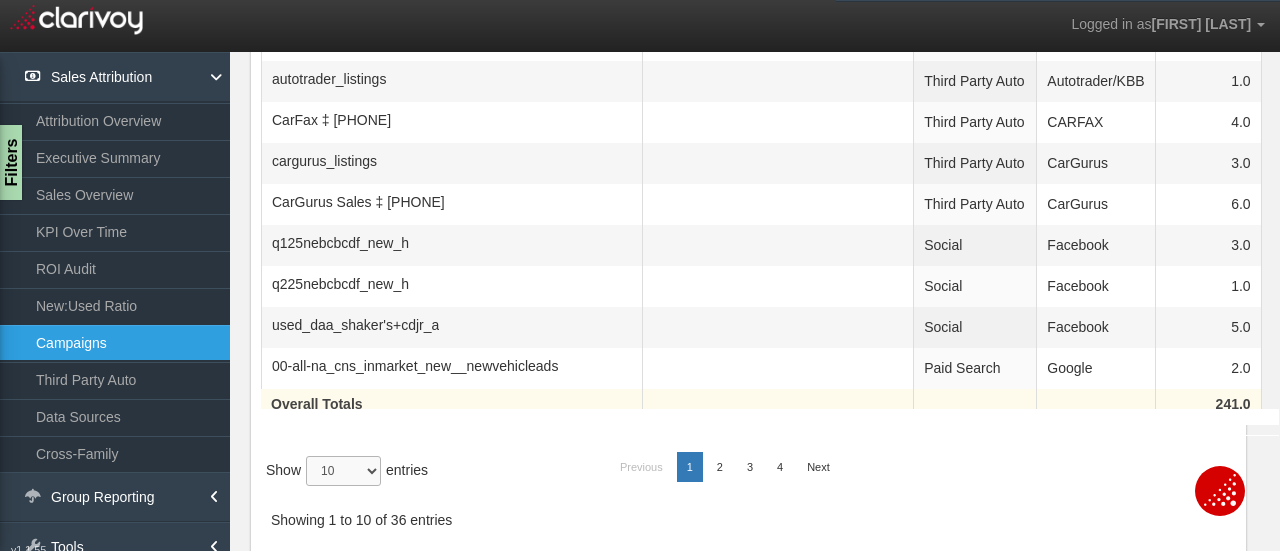 click on "10 25 50 100" at bounding box center [343, 471] 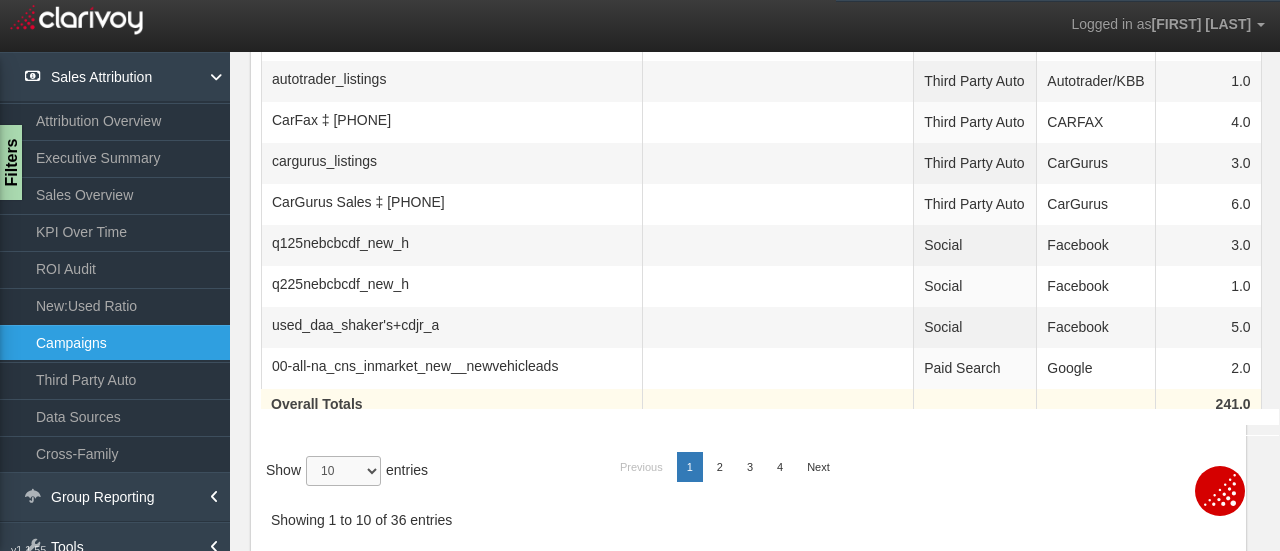 select on "100" 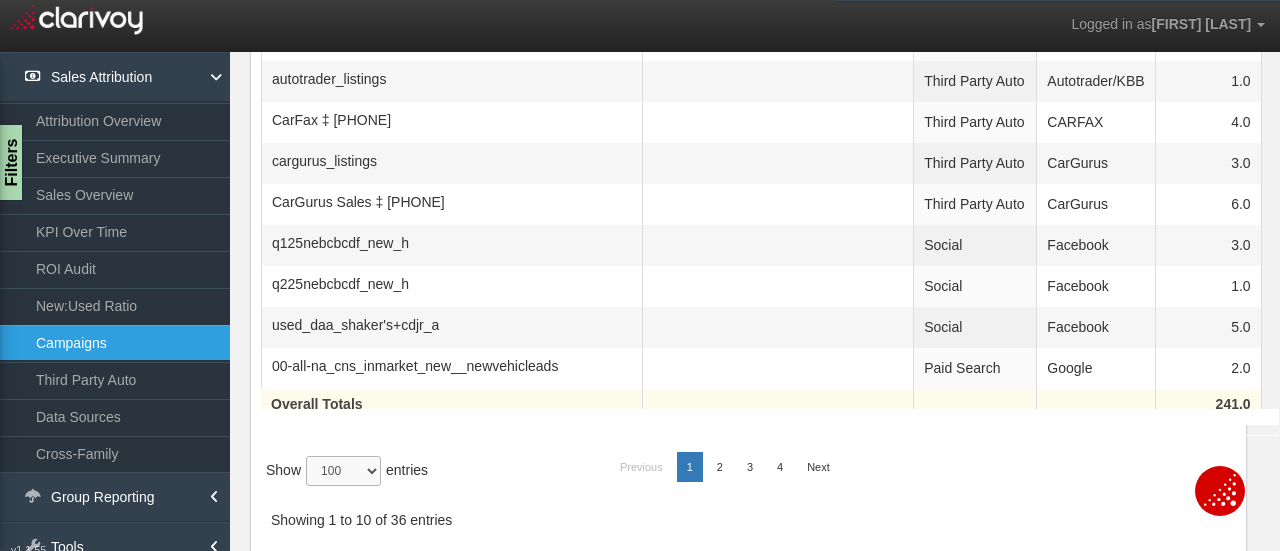 click on "10 25 50 100" at bounding box center (343, 471) 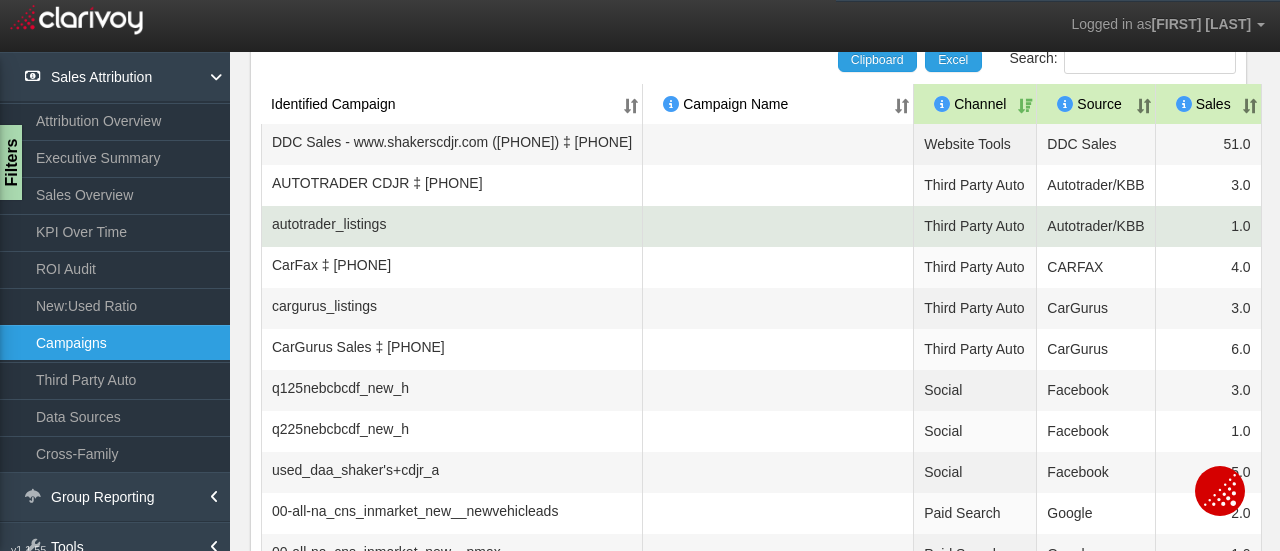 scroll, scrollTop: 0, scrollLeft: 0, axis: both 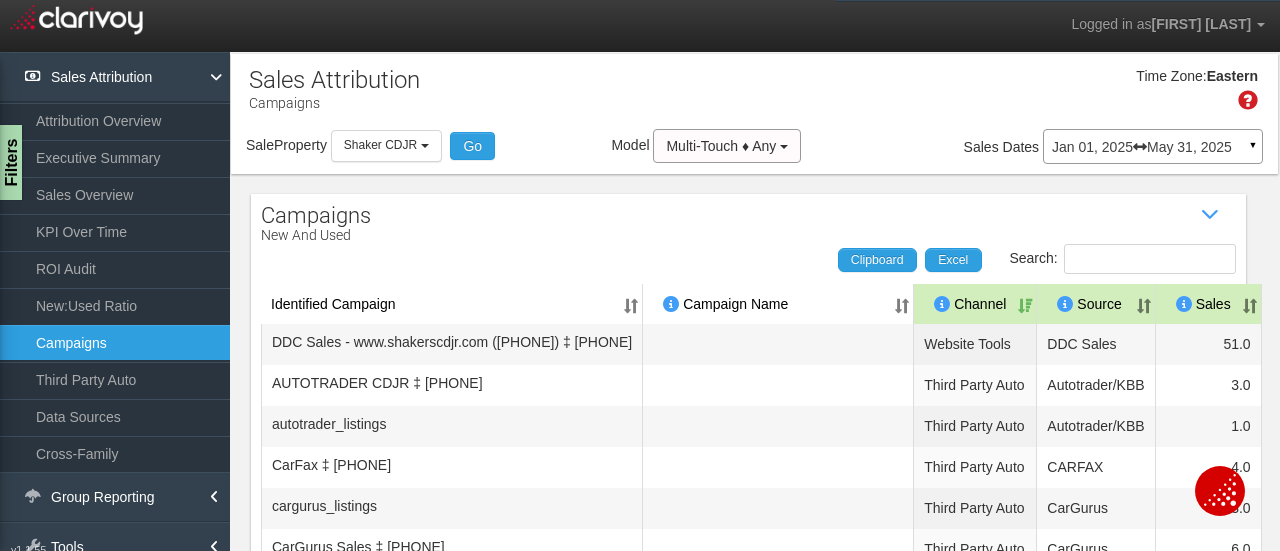 drag, startPoint x: 924, startPoint y: 222, endPoint x: 1078, endPoint y: 191, distance: 157.08914 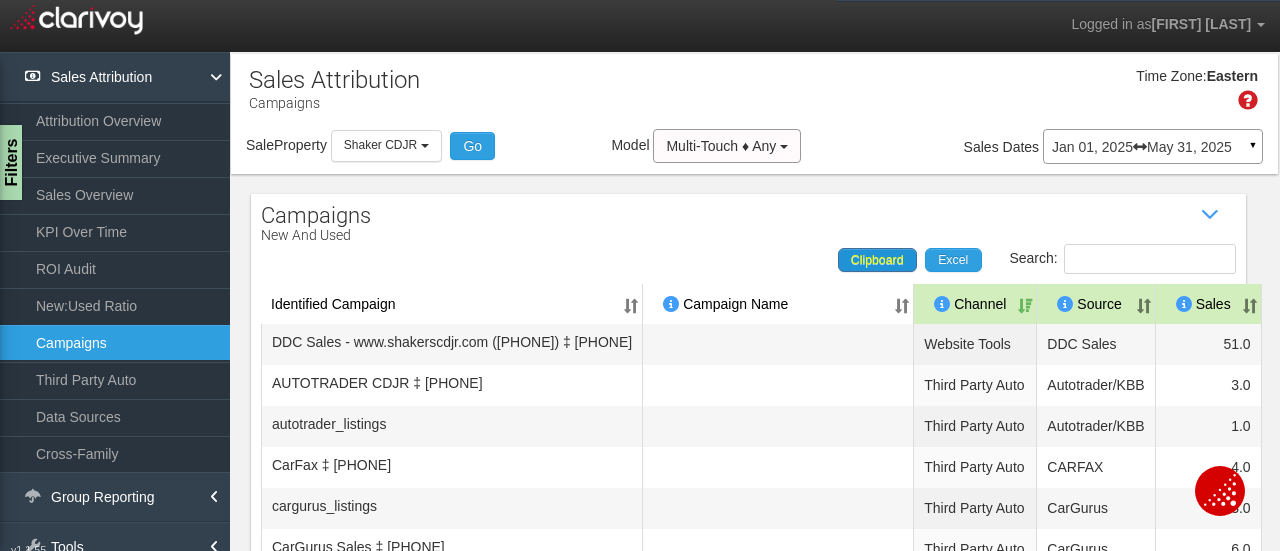 click on "Clipboard" at bounding box center (877, 260) 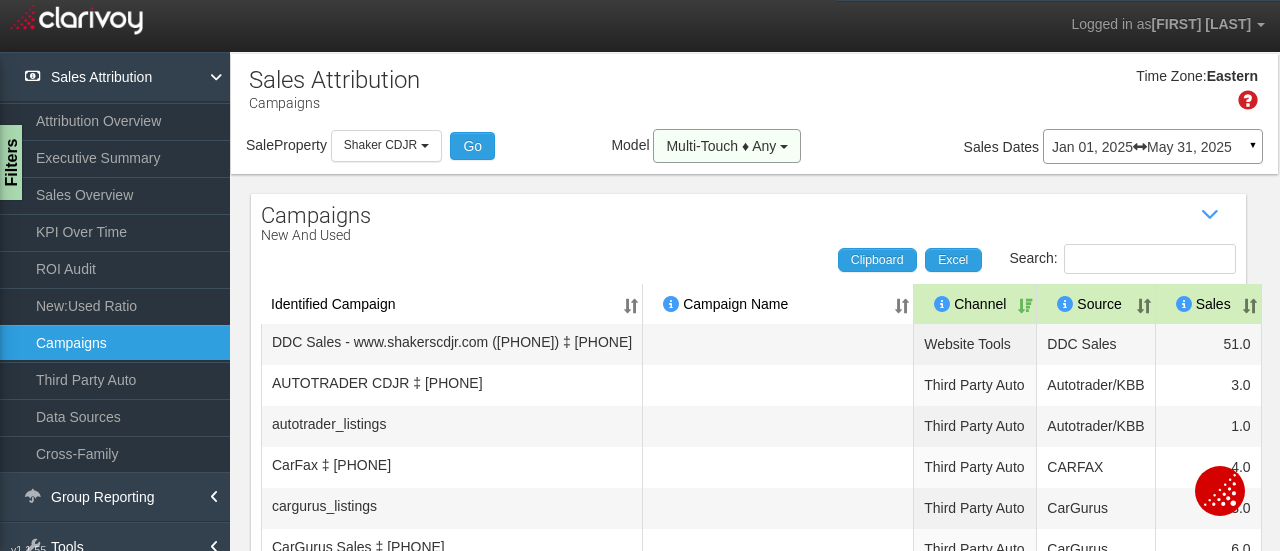 click on "Multi-Touch ♦ Any" at bounding box center [721, 146] 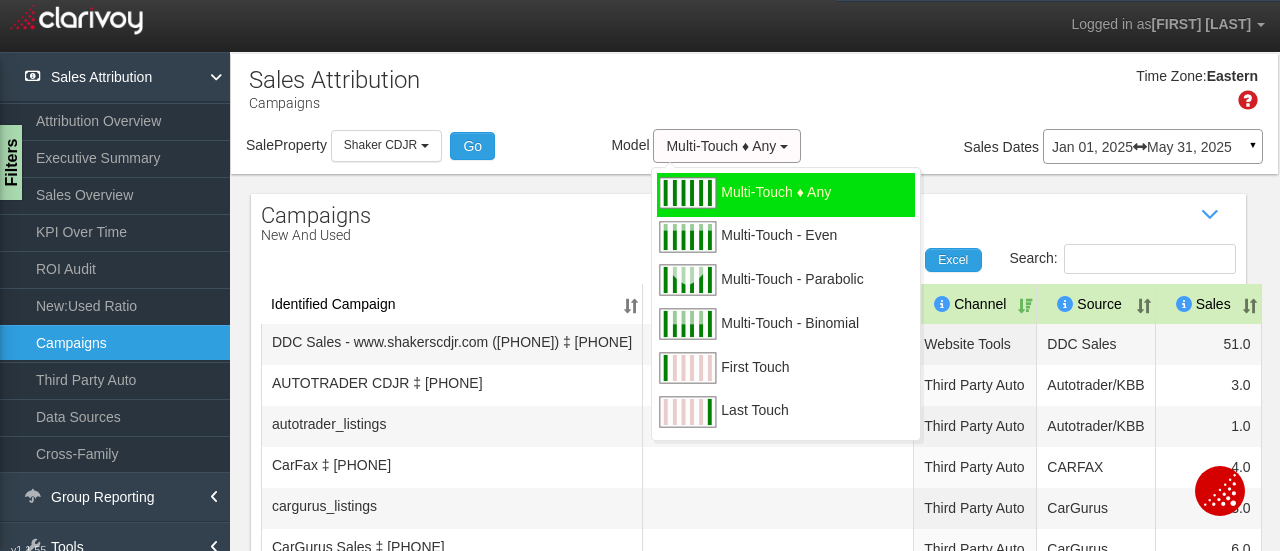 click on "Time Zone:
Eastern" at bounding box center (754, 96) 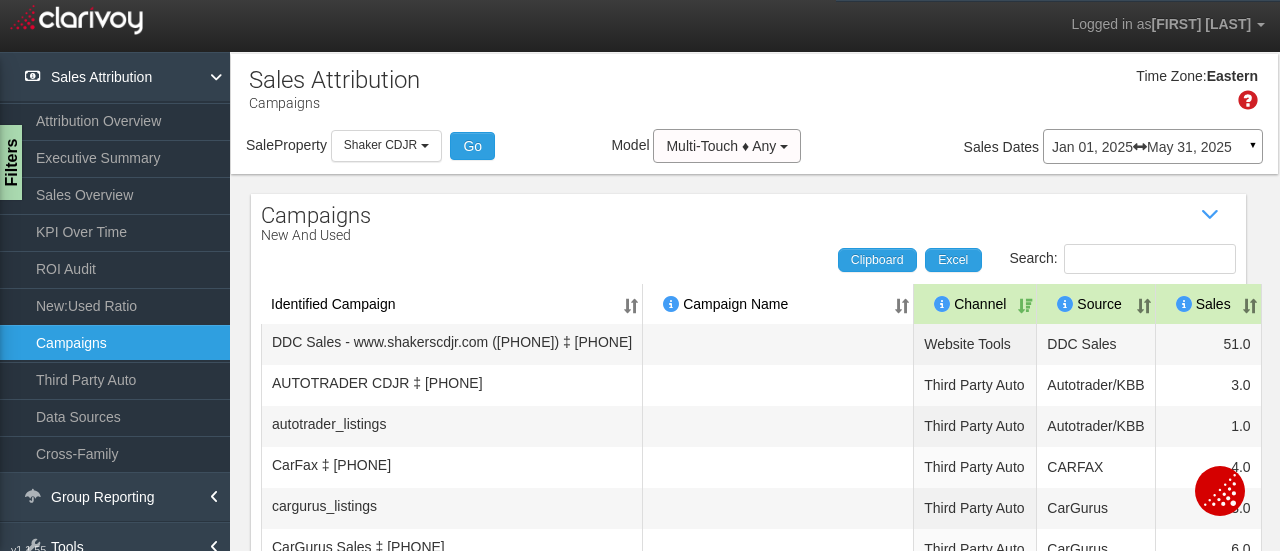 click at bounding box center (1248, 100) 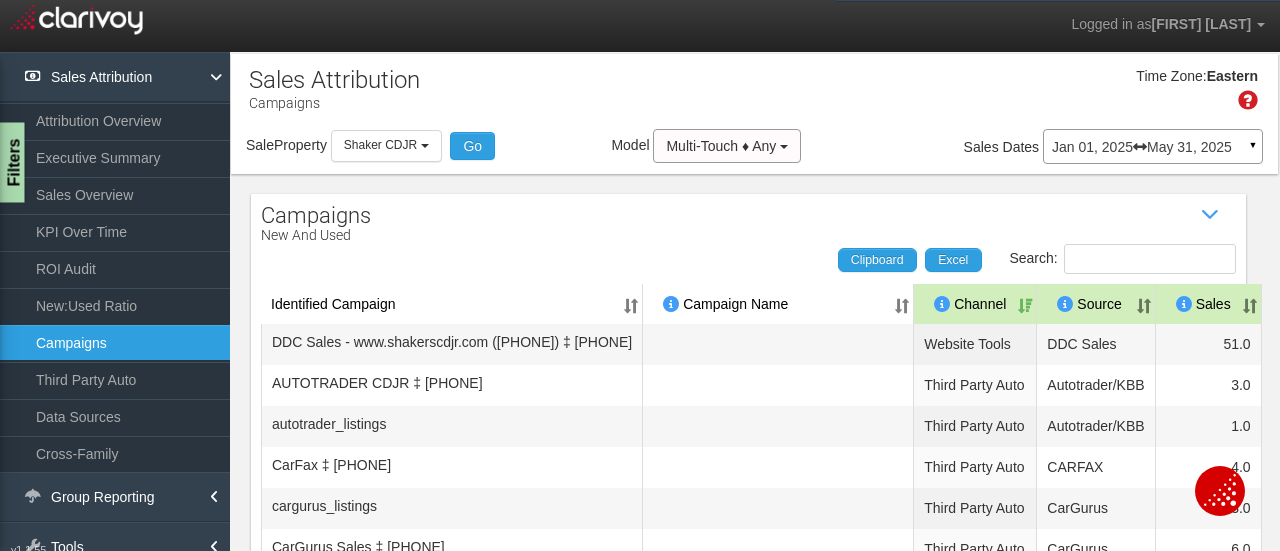 click on "Filters" at bounding box center (12, 163) 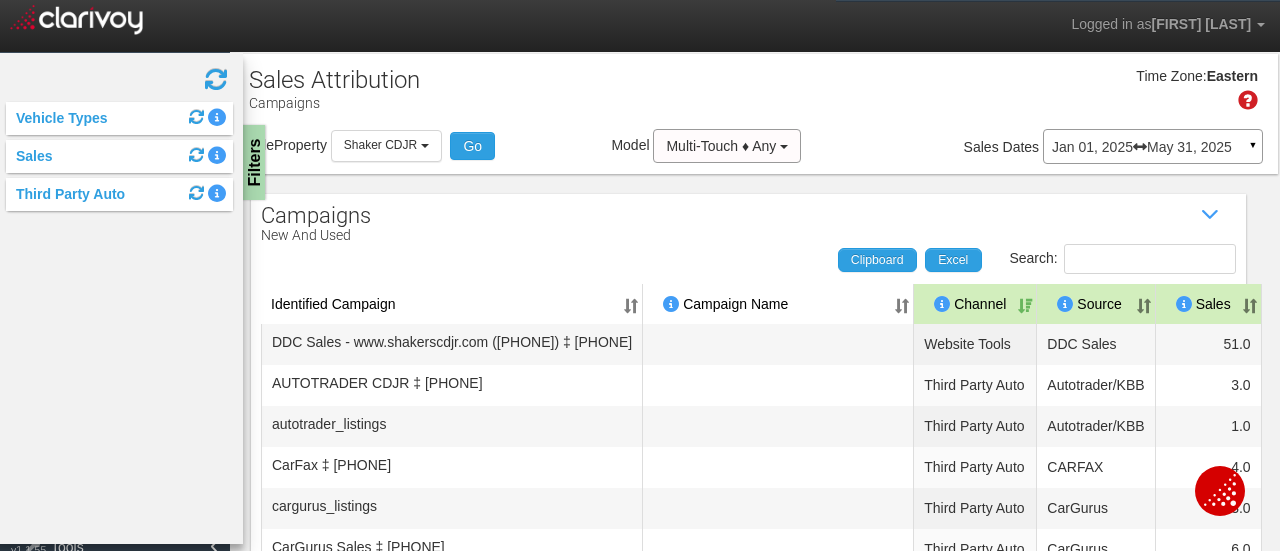 click at bounding box center (197, 155) 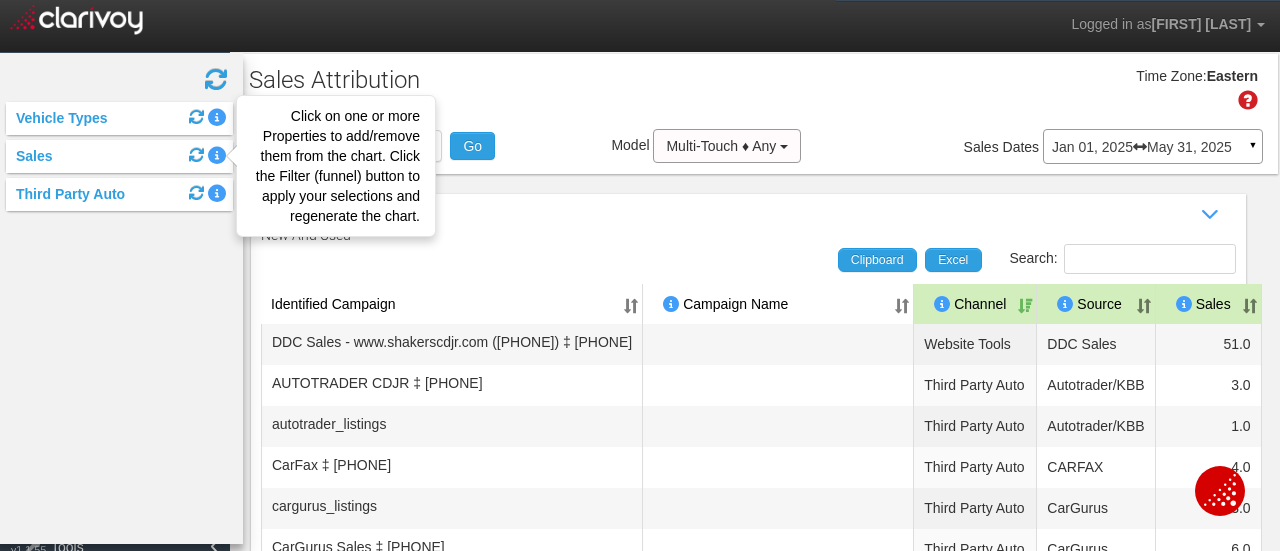 click at bounding box center [217, 155] 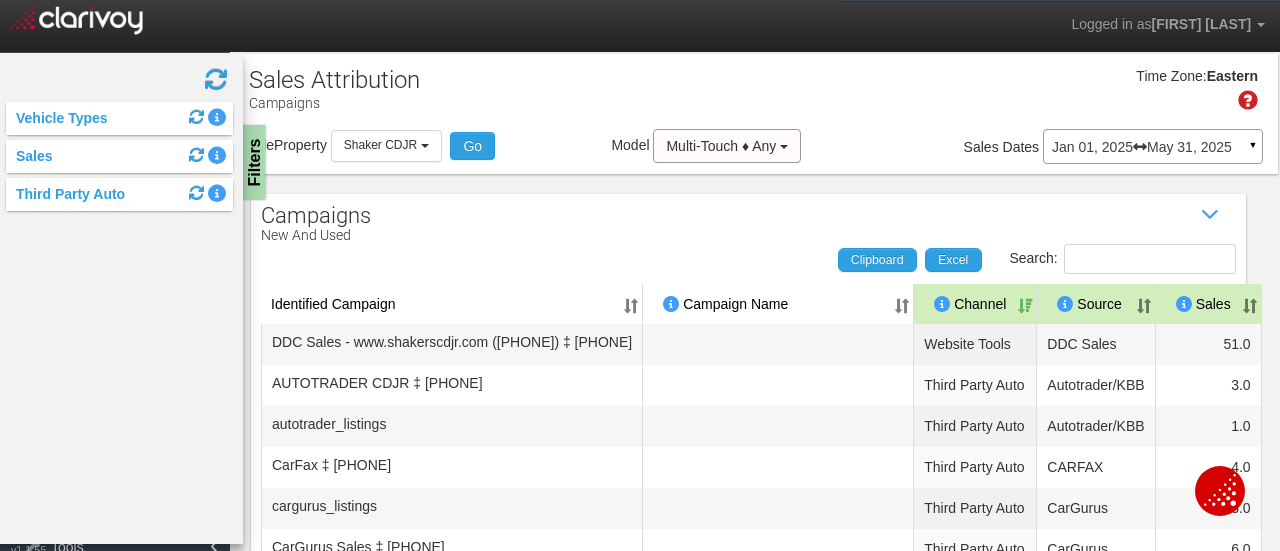 click on "Sales" at bounding box center [119, 156] 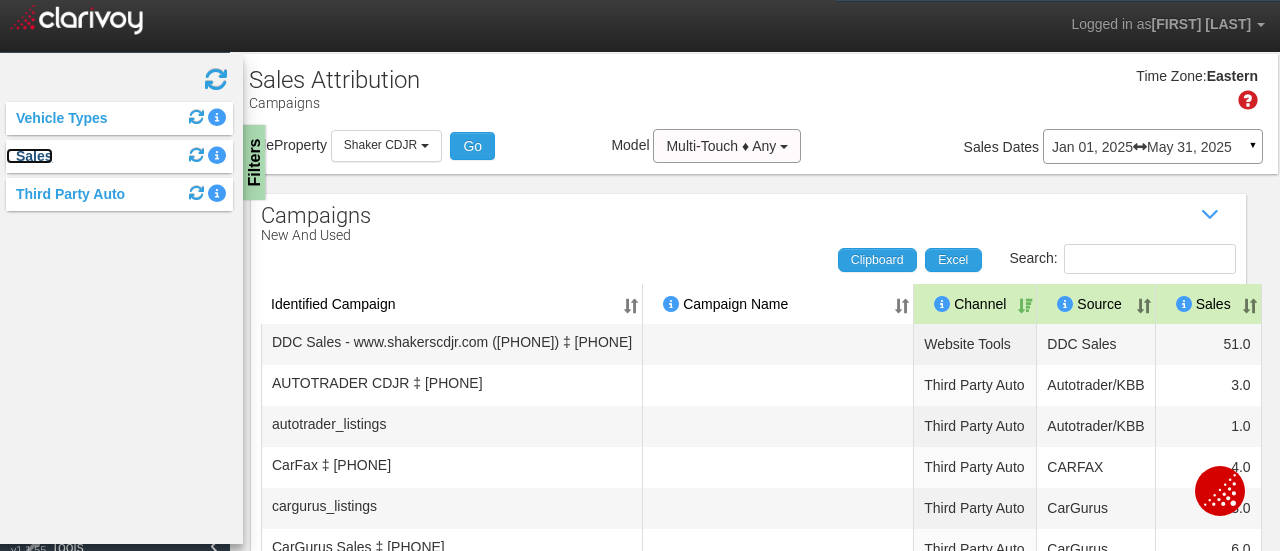 click on "Sales" at bounding box center (29, 156) 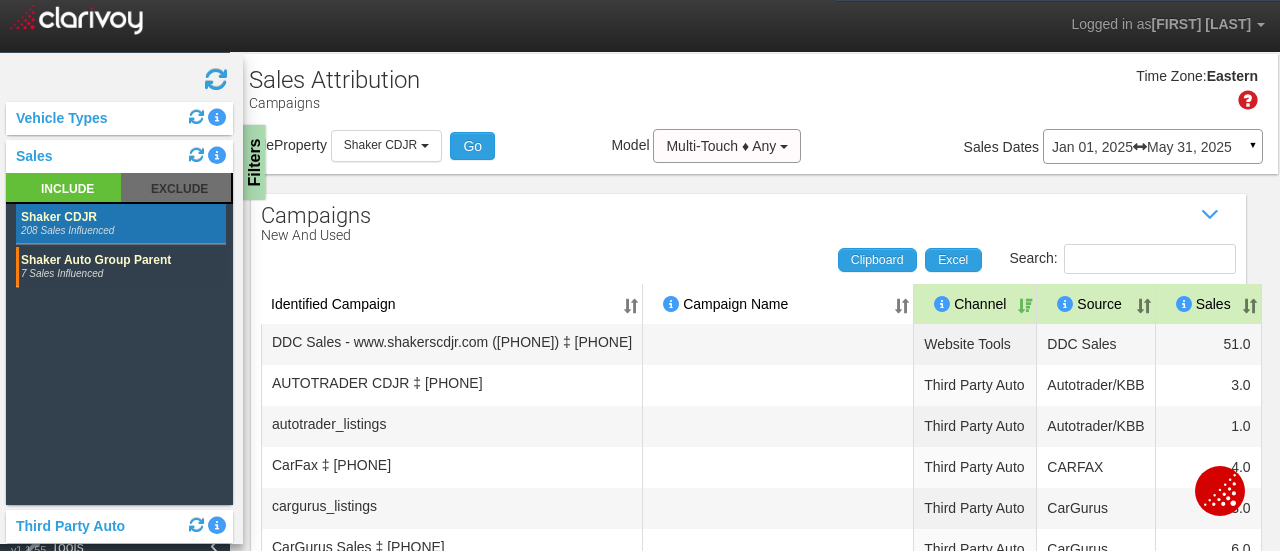 click at bounding box center [121, 224] 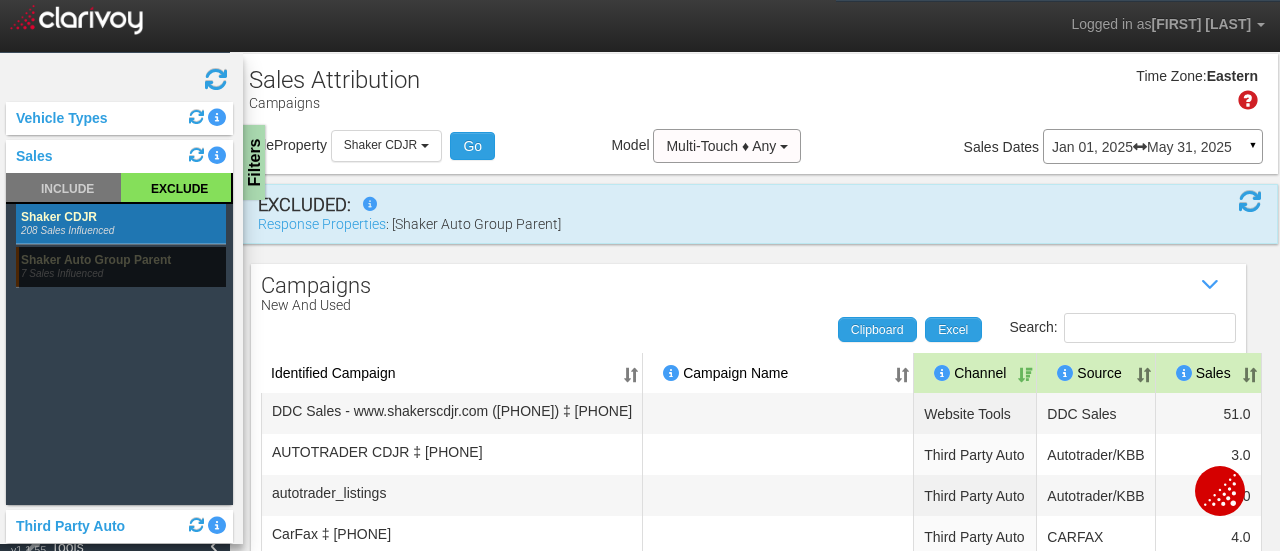 click at bounding box center (197, 155) 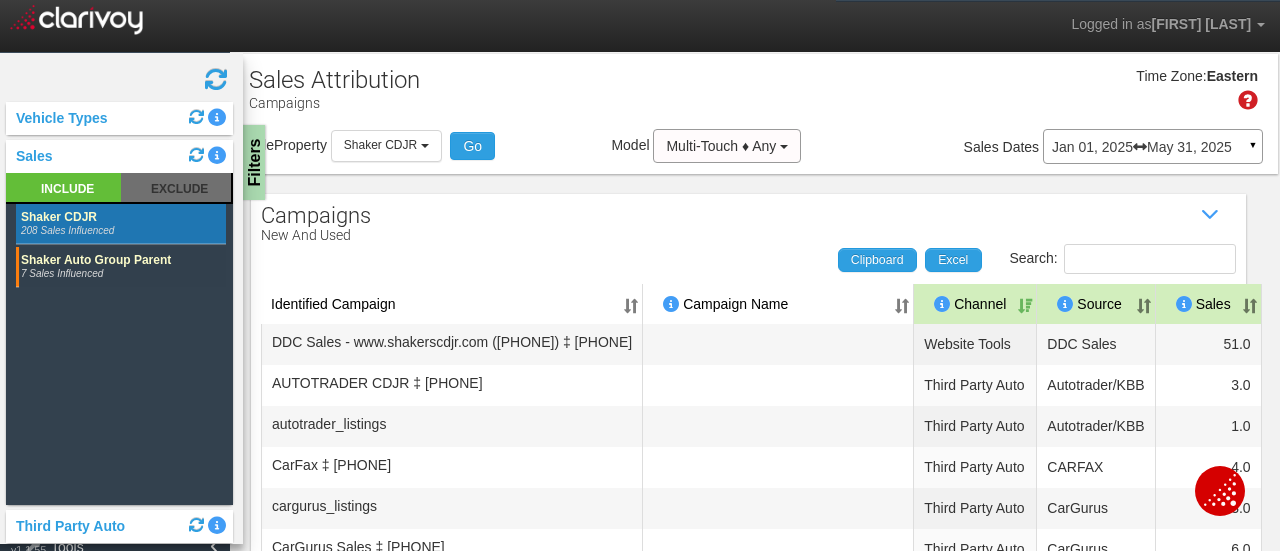 click on "Vehicle Types" at bounding box center (119, 118) 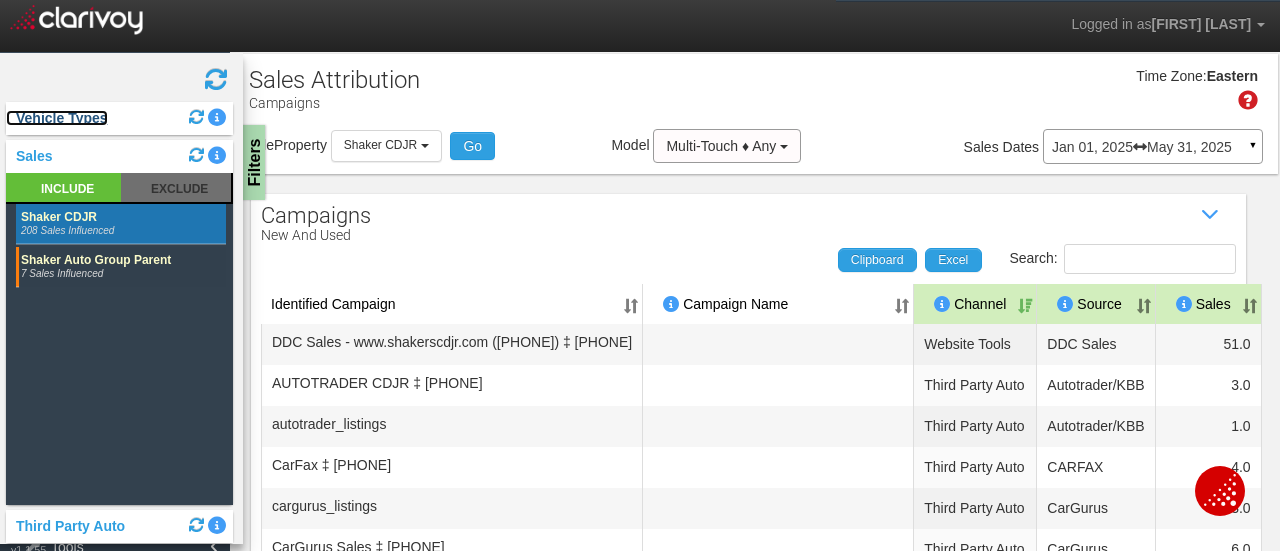 click on "Vehicle Types" at bounding box center (57, 118) 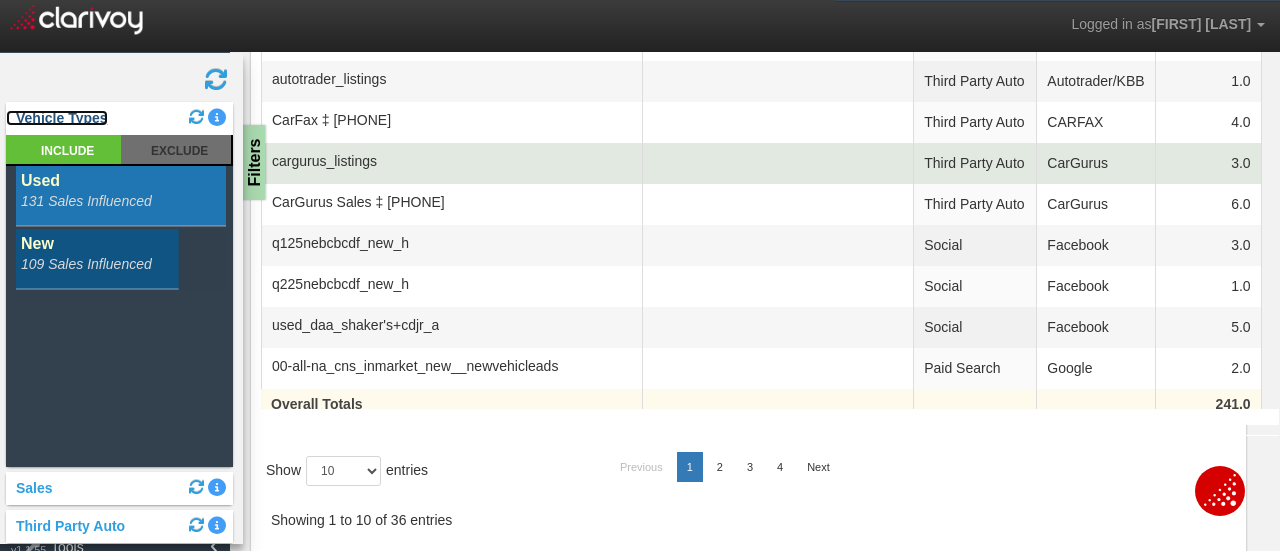 scroll, scrollTop: 417, scrollLeft: 0, axis: vertical 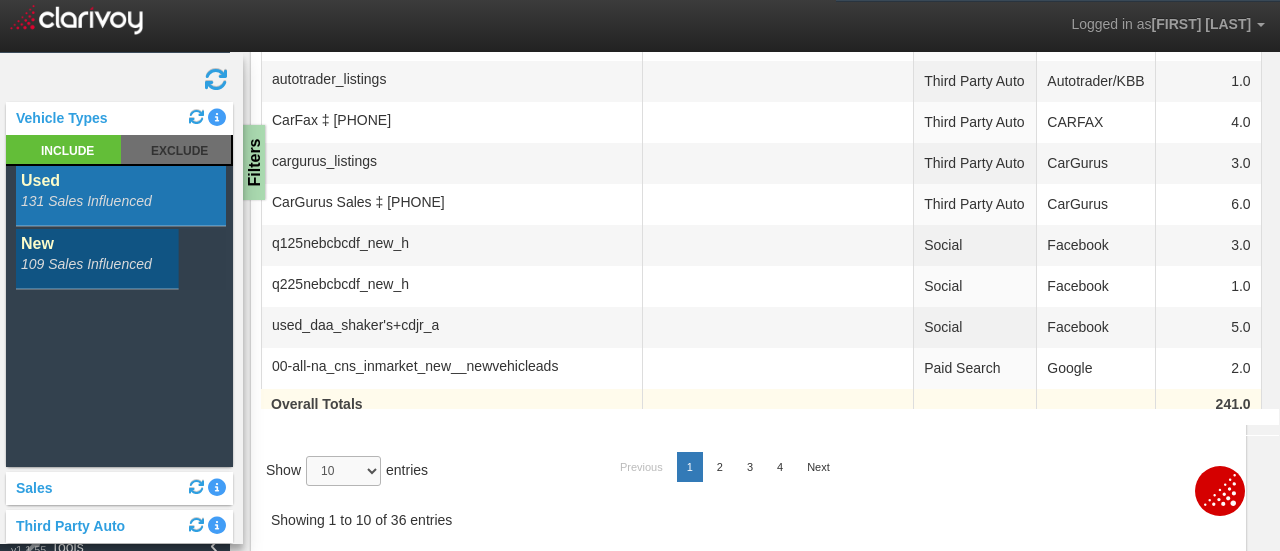 drag, startPoint x: 320, startPoint y: 467, endPoint x: 336, endPoint y: 468, distance: 16.03122 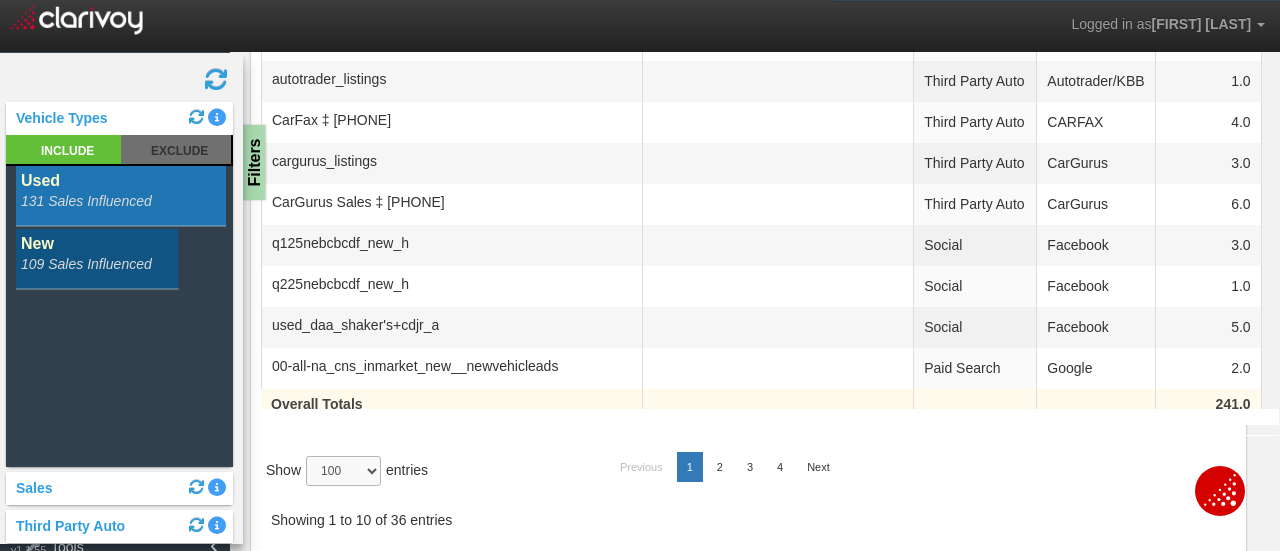 click on "10 25 50 100" at bounding box center (343, 471) 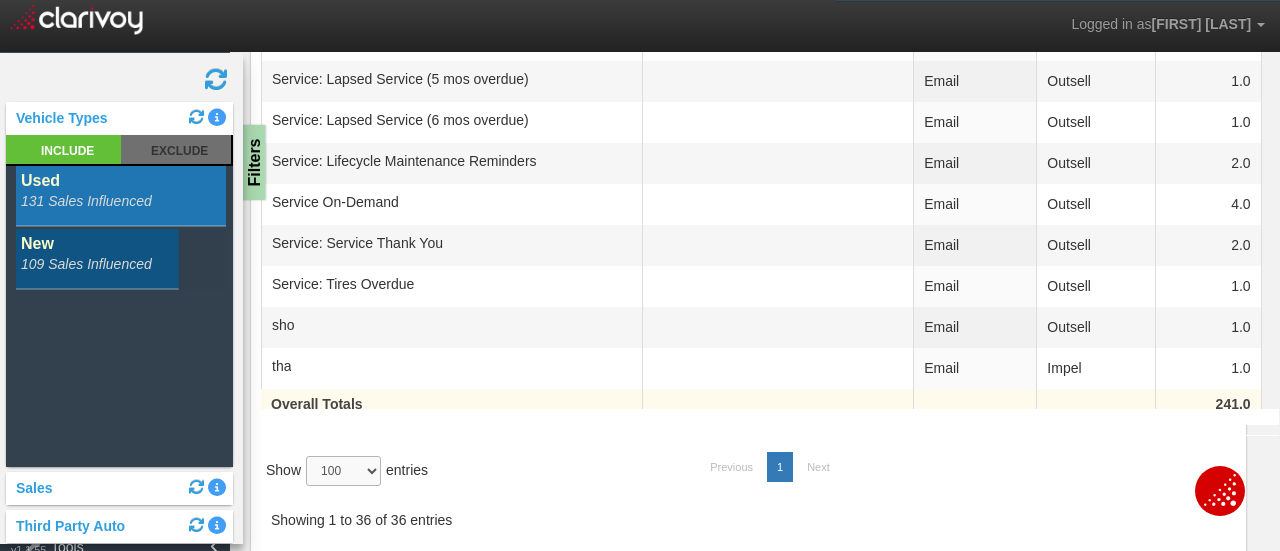 scroll, scrollTop: 1505, scrollLeft: 0, axis: vertical 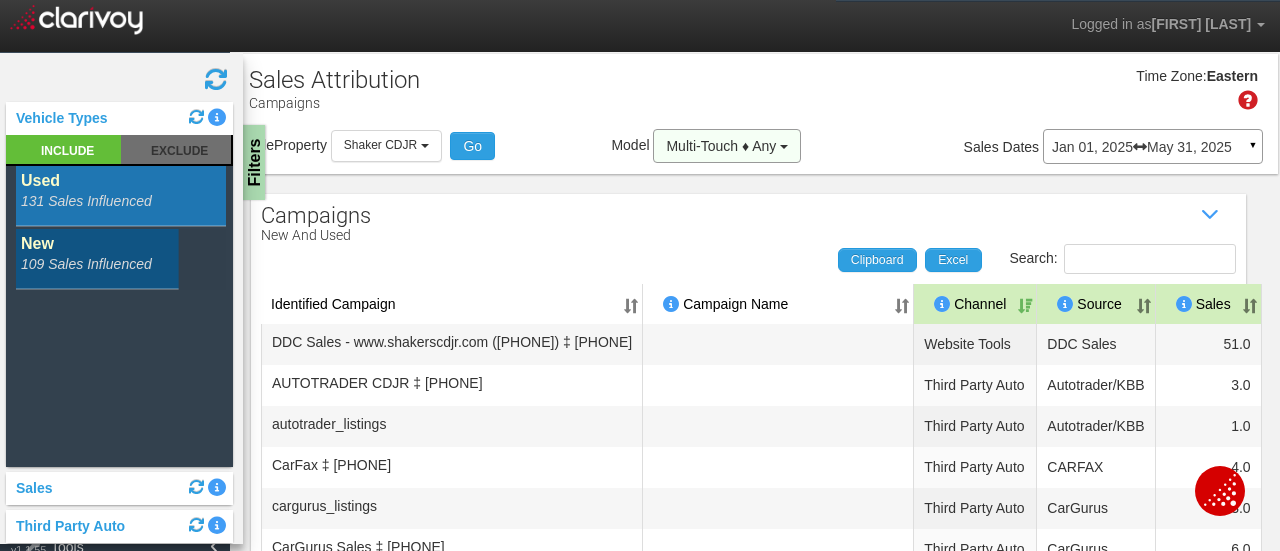 click on "Multi-Touch ♦ Any" at bounding box center (721, 146) 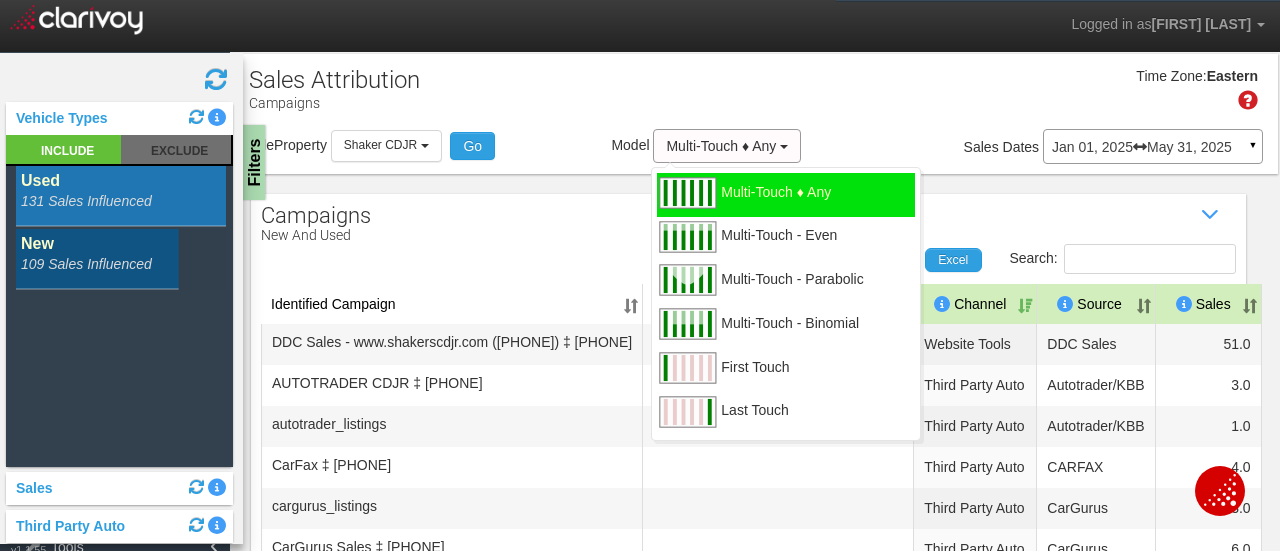 click at bounding box center [1140, 147] 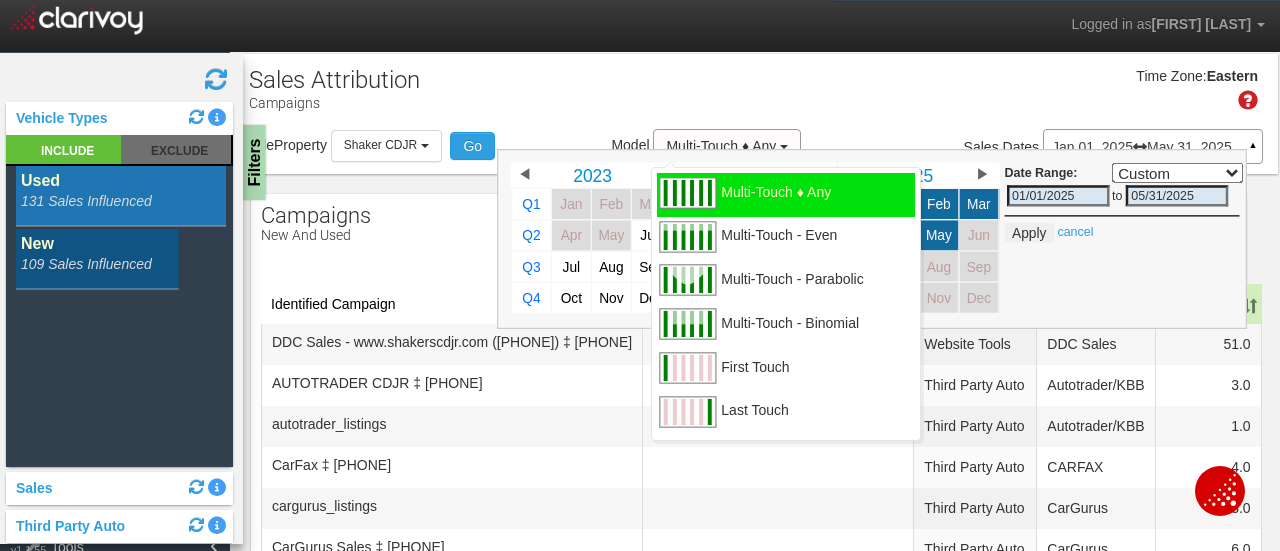 click at bounding box center (1140, 147) 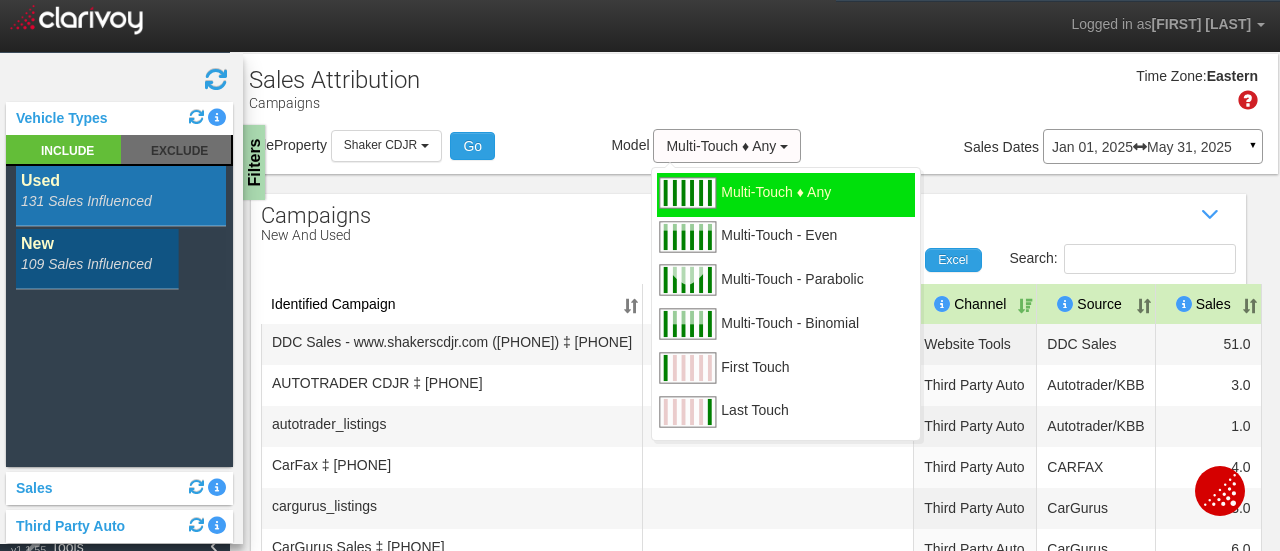 click on "Time Zone:
Eastern" at bounding box center (754, 96) 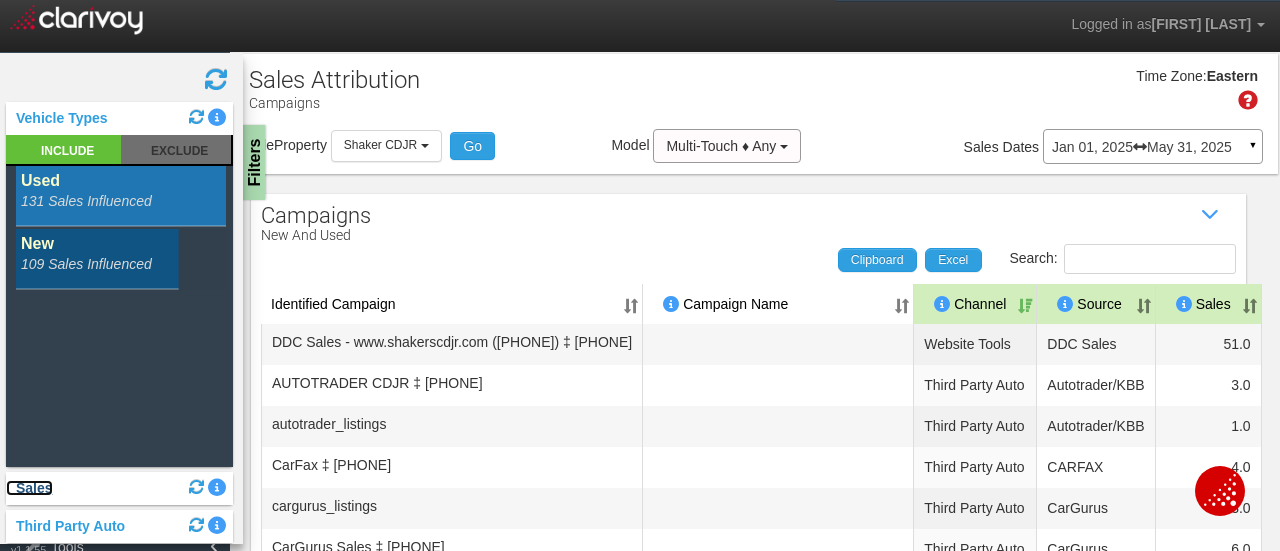 click on "Sales" at bounding box center (29, 488) 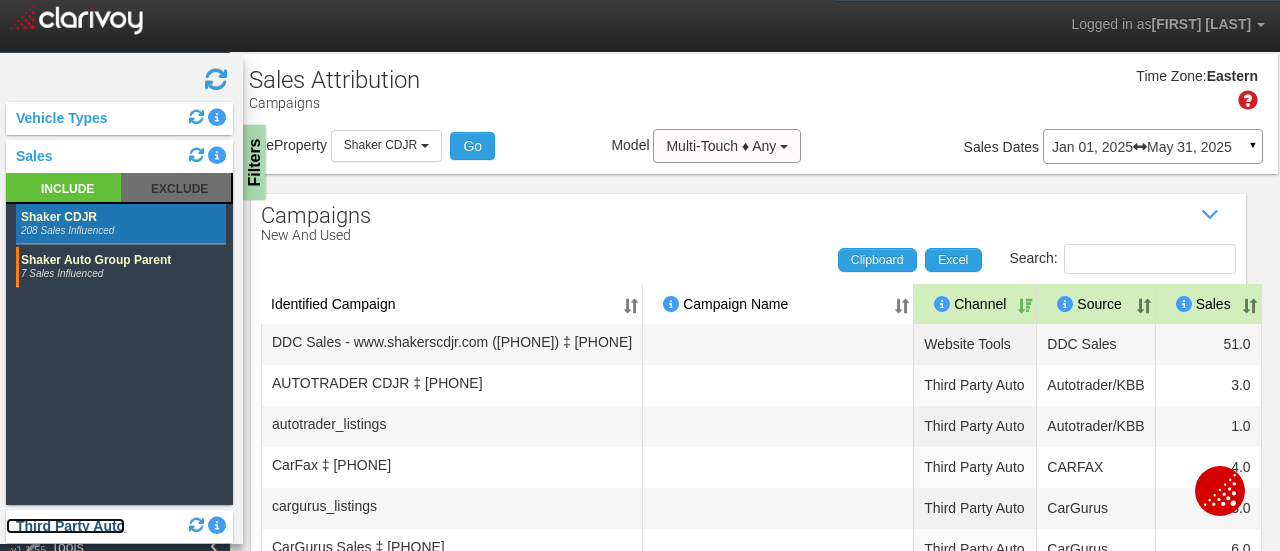 click on "Third Party Auto" at bounding box center (65, 526) 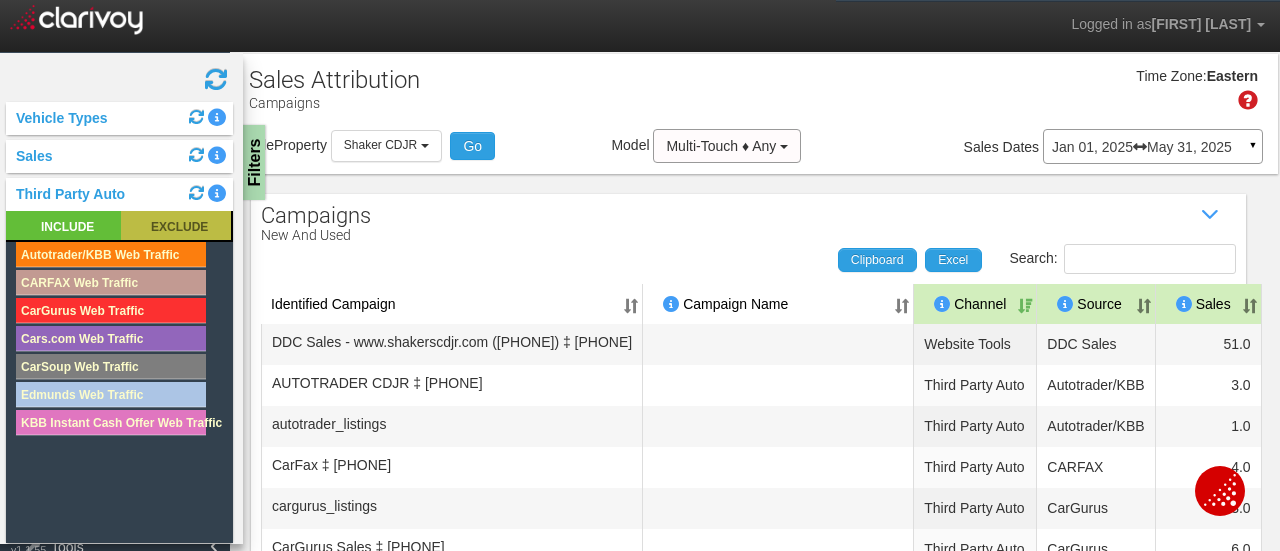 click at bounding box center [176, 225] 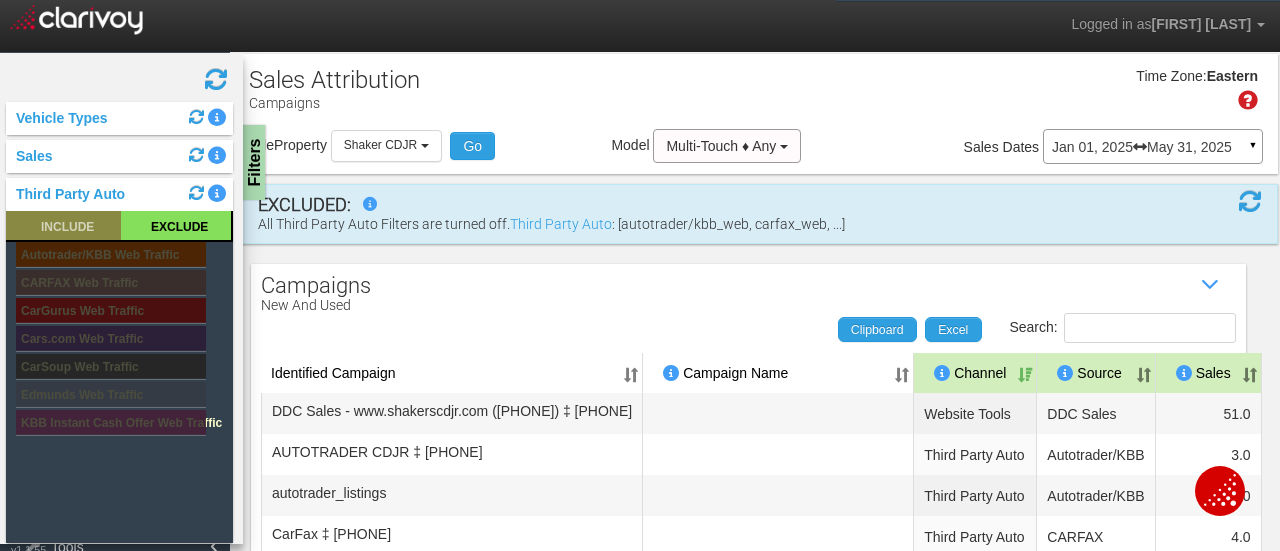 click at bounding box center [63, 225] 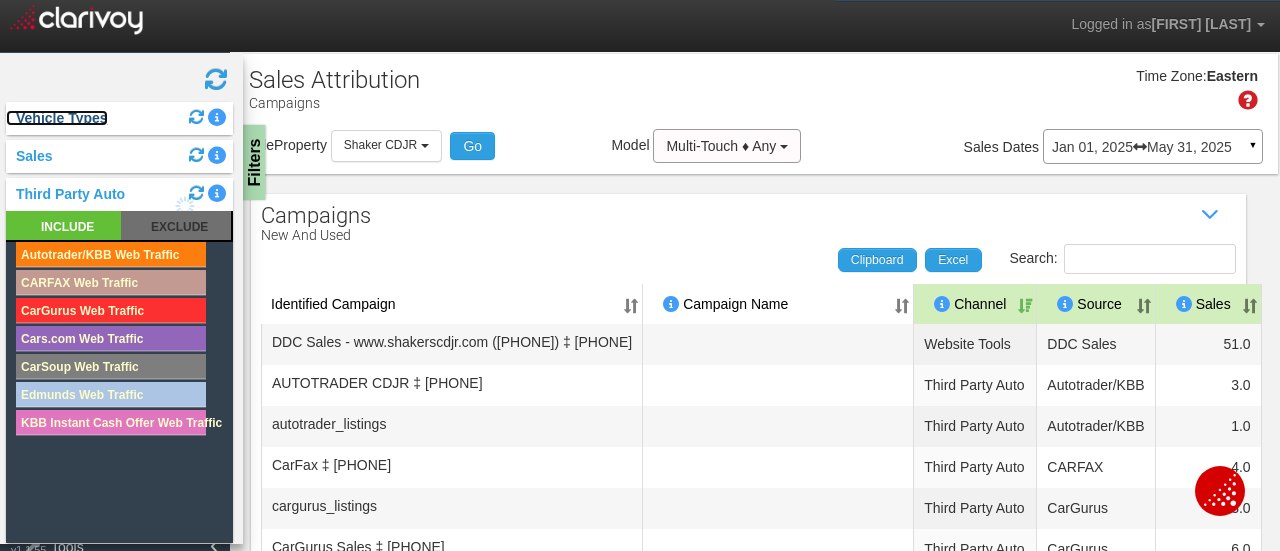 click on "Vehicle Types" at bounding box center (57, 118) 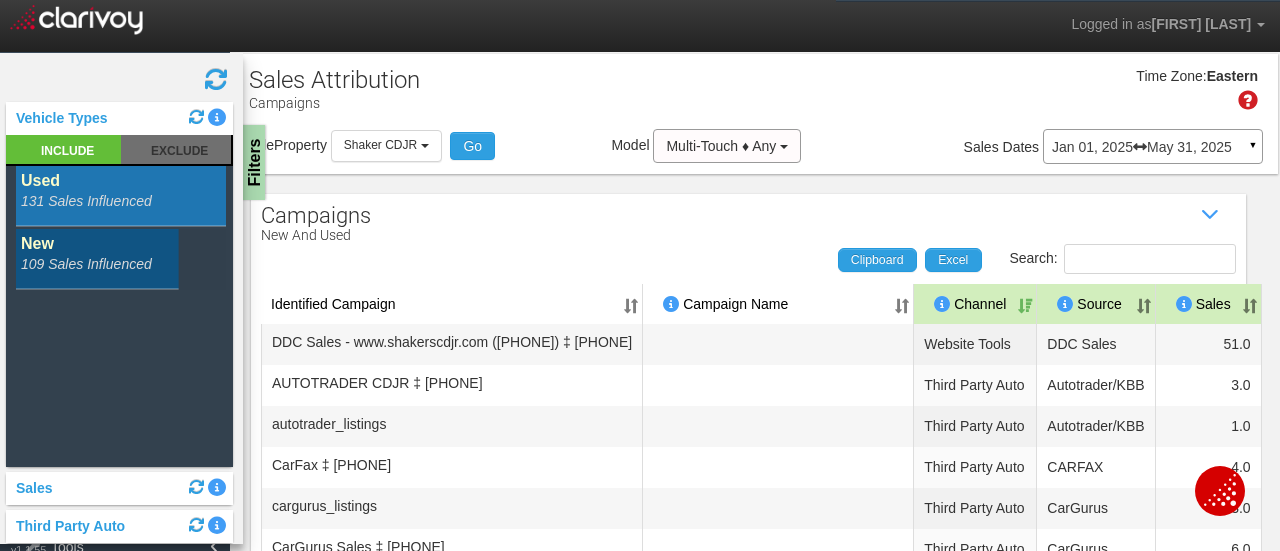 click at bounding box center (63, 149) 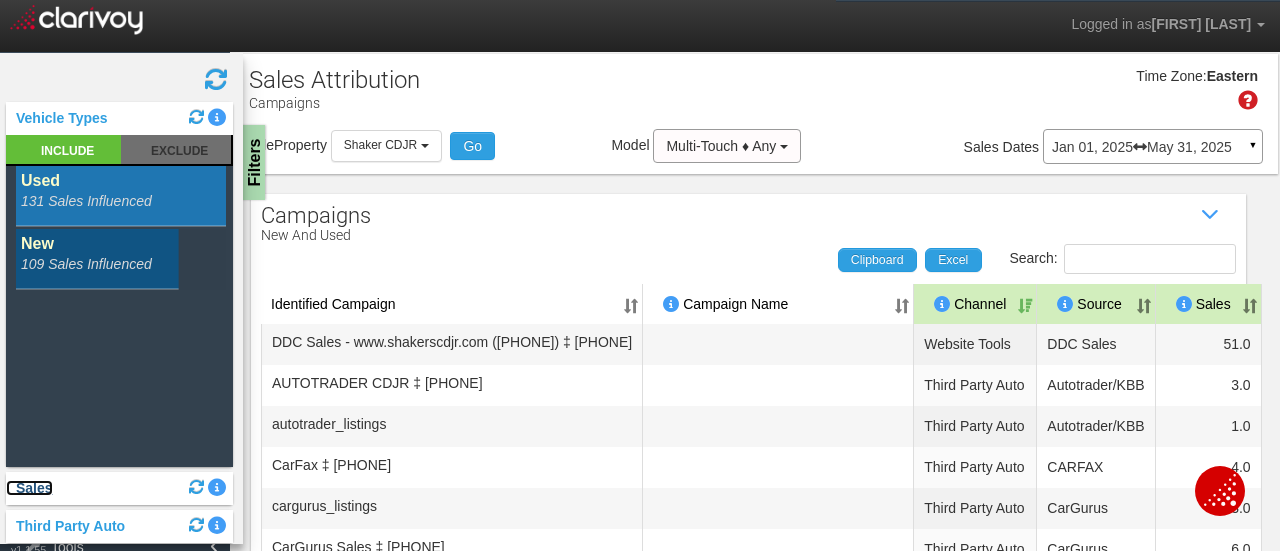 click on "Sales" at bounding box center [29, 488] 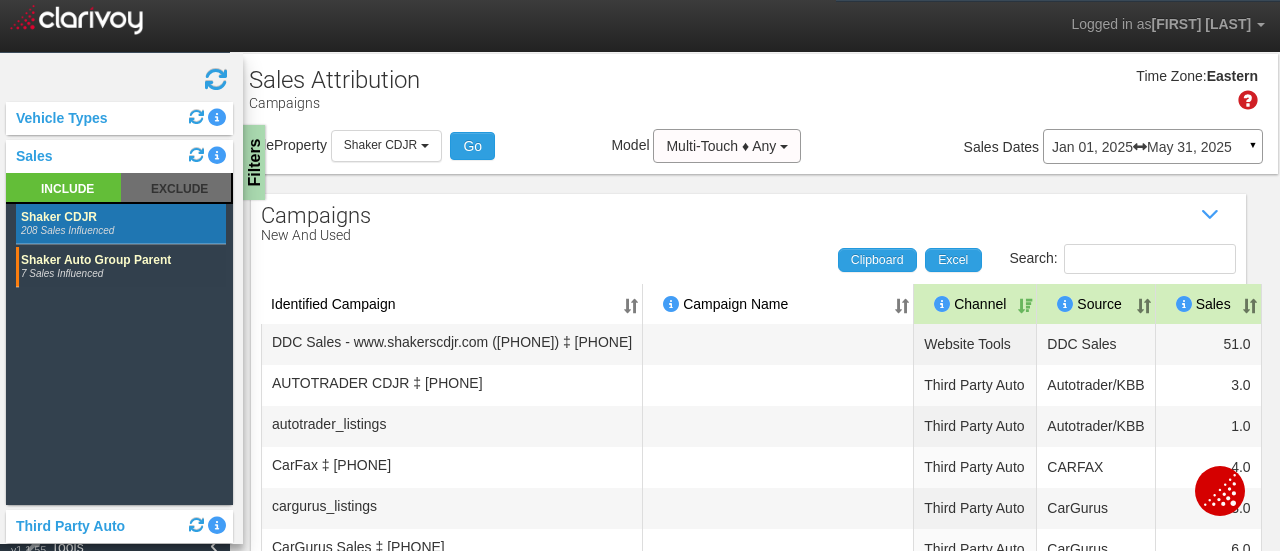 click at bounding box center (63, 187) 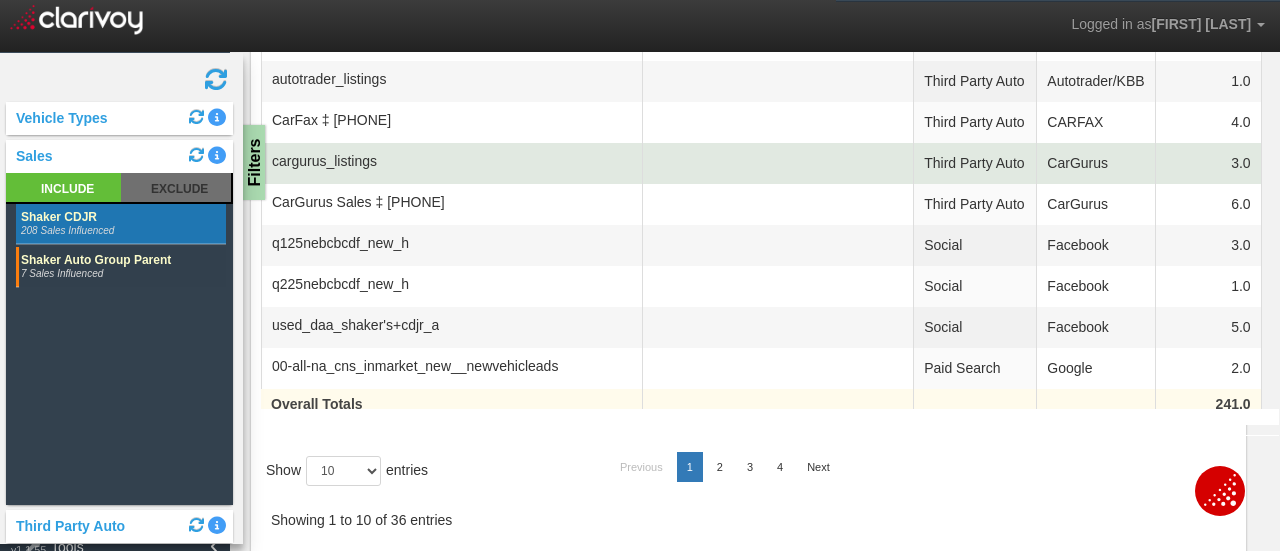 scroll, scrollTop: 417, scrollLeft: 0, axis: vertical 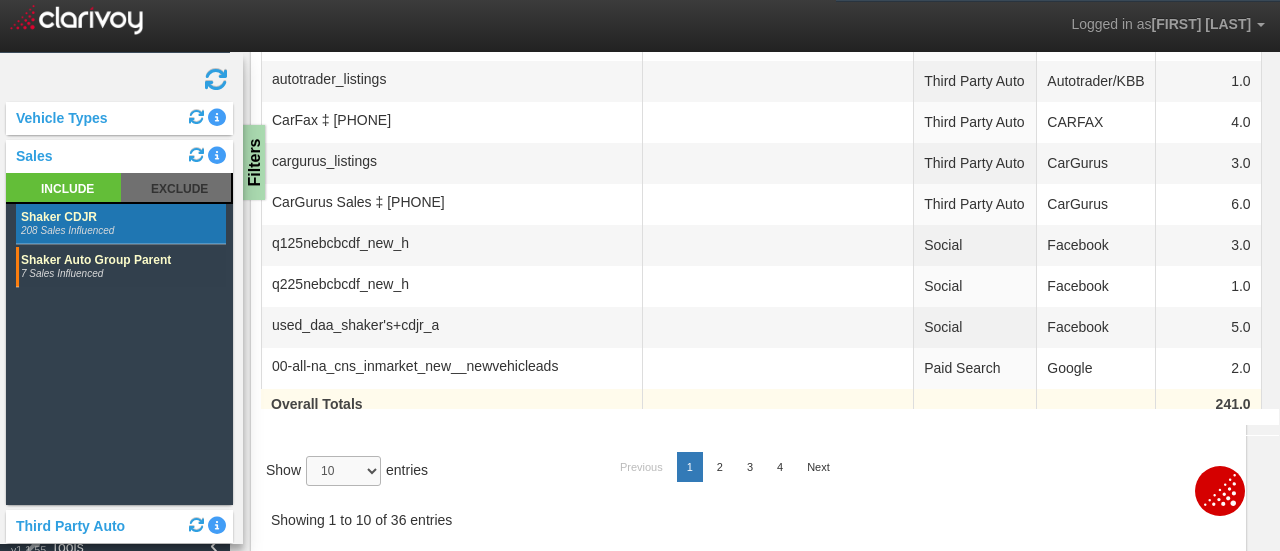 click on "10 25 50 100" at bounding box center [343, 471] 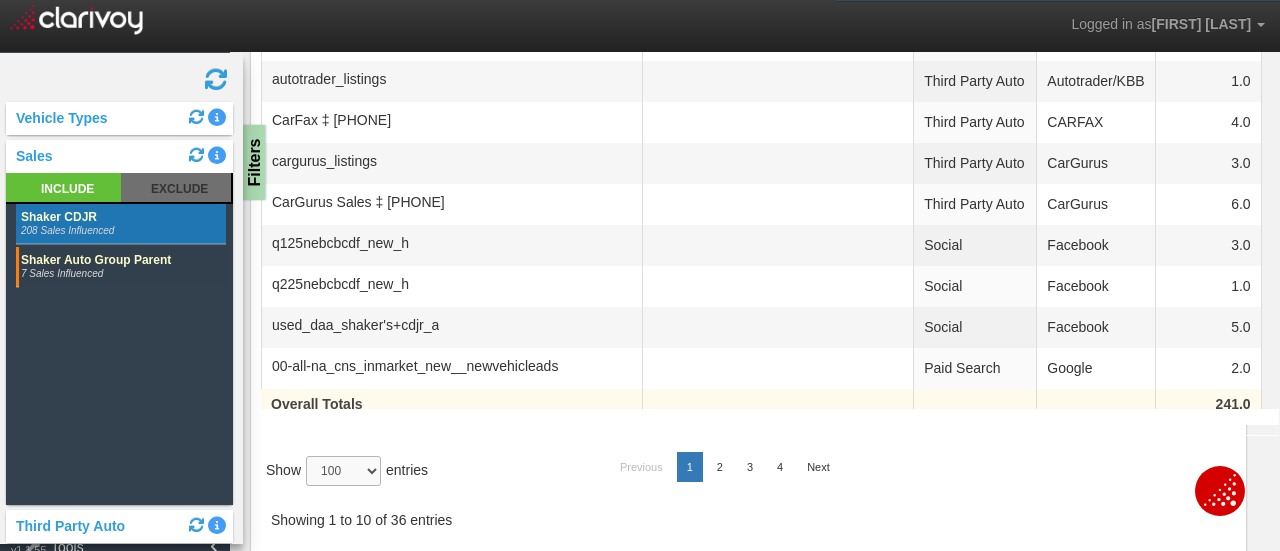 click on "10 25 50 100" at bounding box center [343, 471] 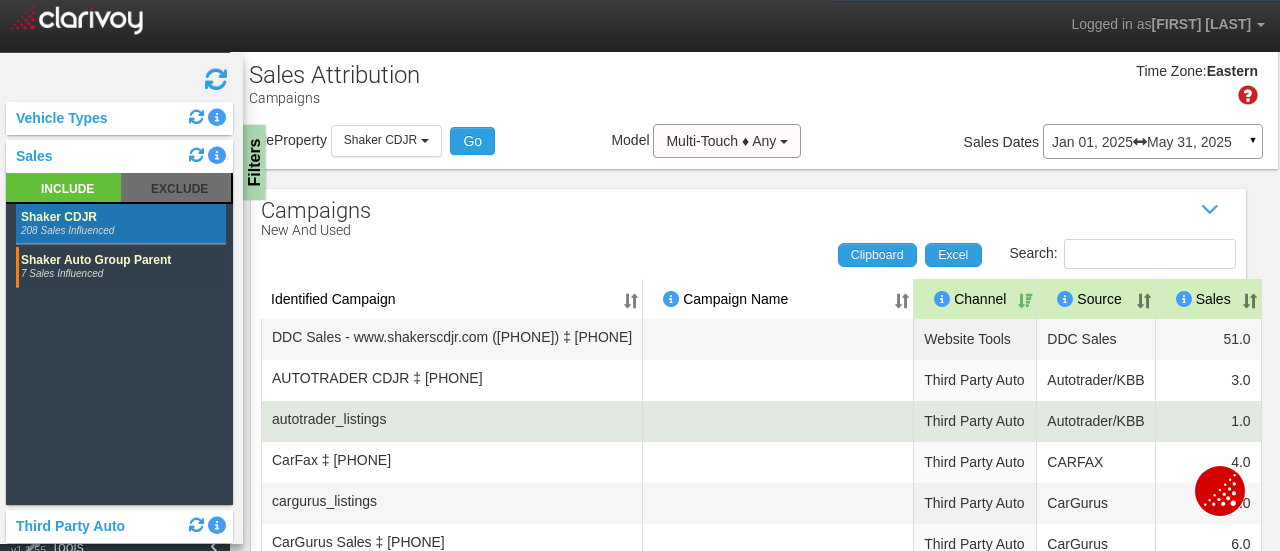 scroll, scrollTop: 0, scrollLeft: 0, axis: both 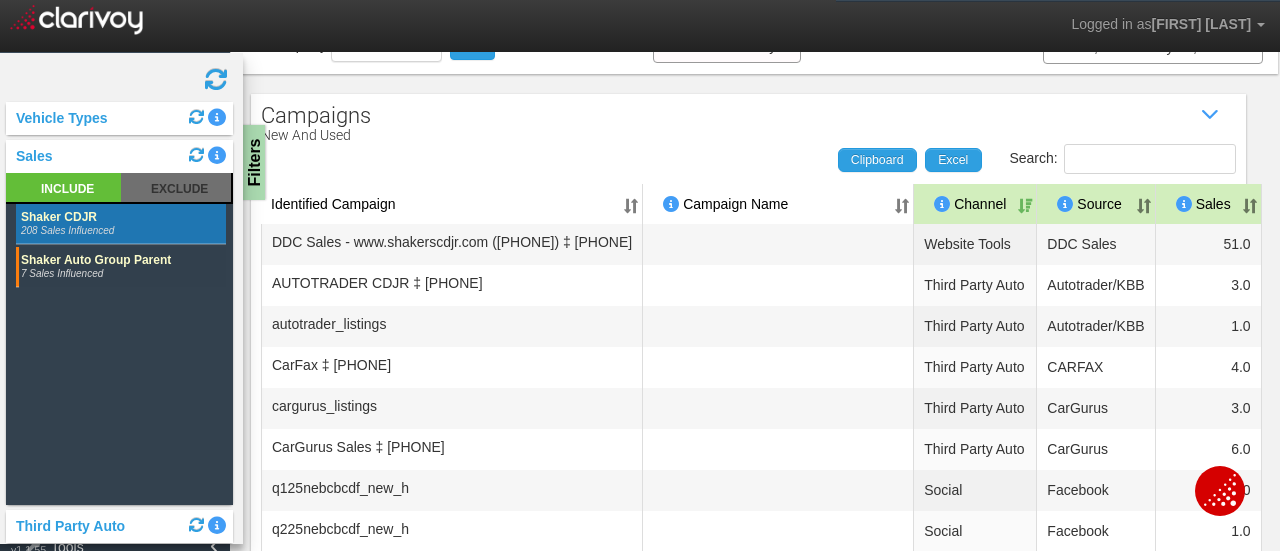 click at bounding box center [215, 80] 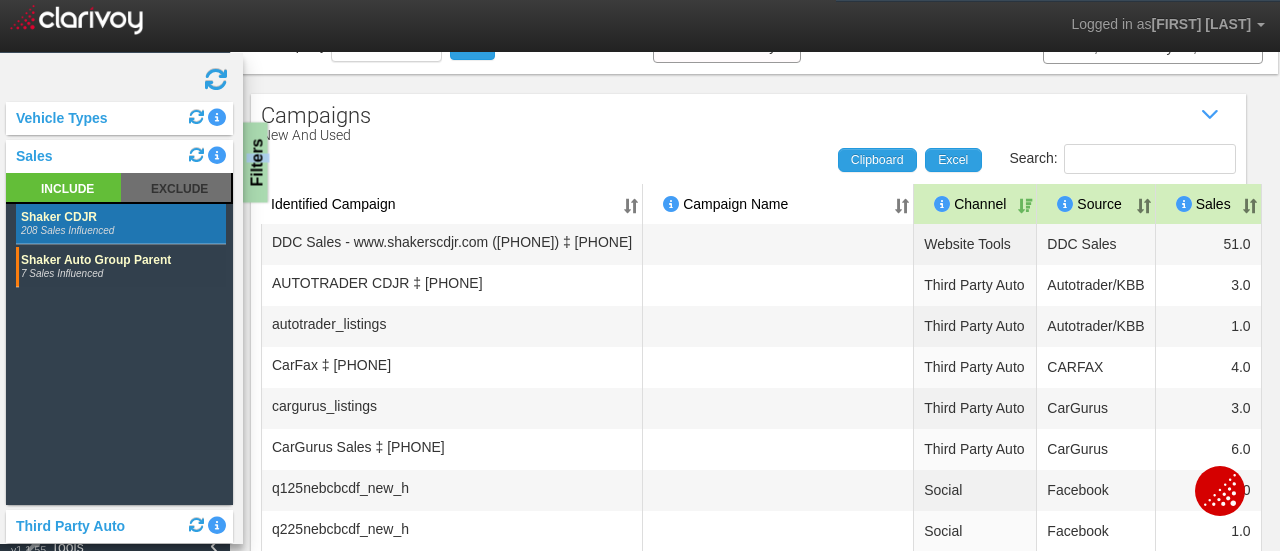 click on "Filters" at bounding box center [255, 163] 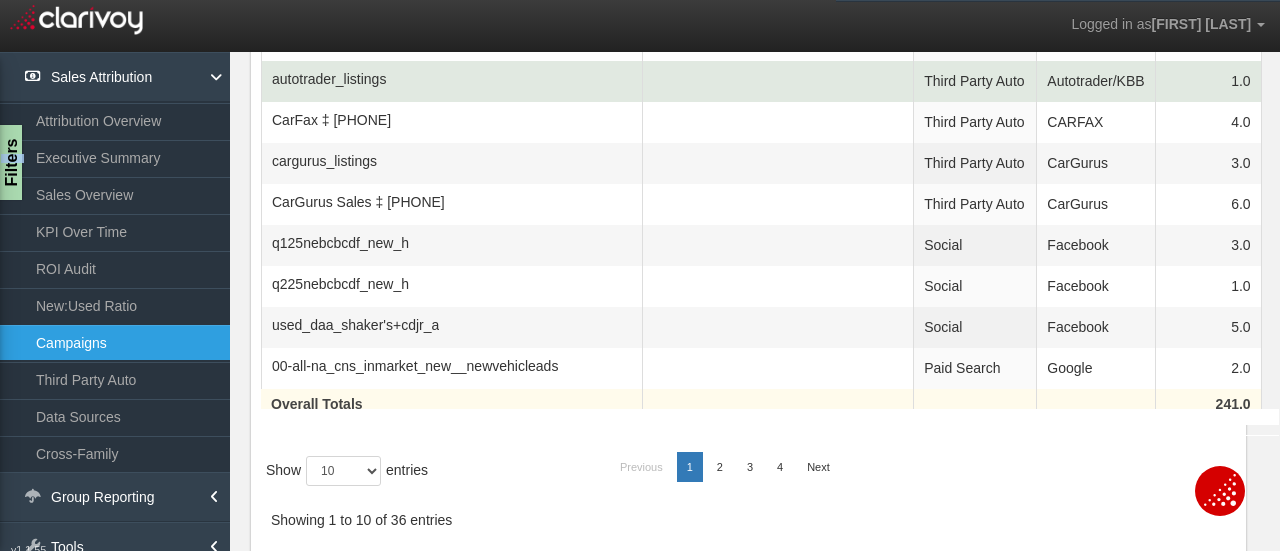 scroll, scrollTop: 417, scrollLeft: 0, axis: vertical 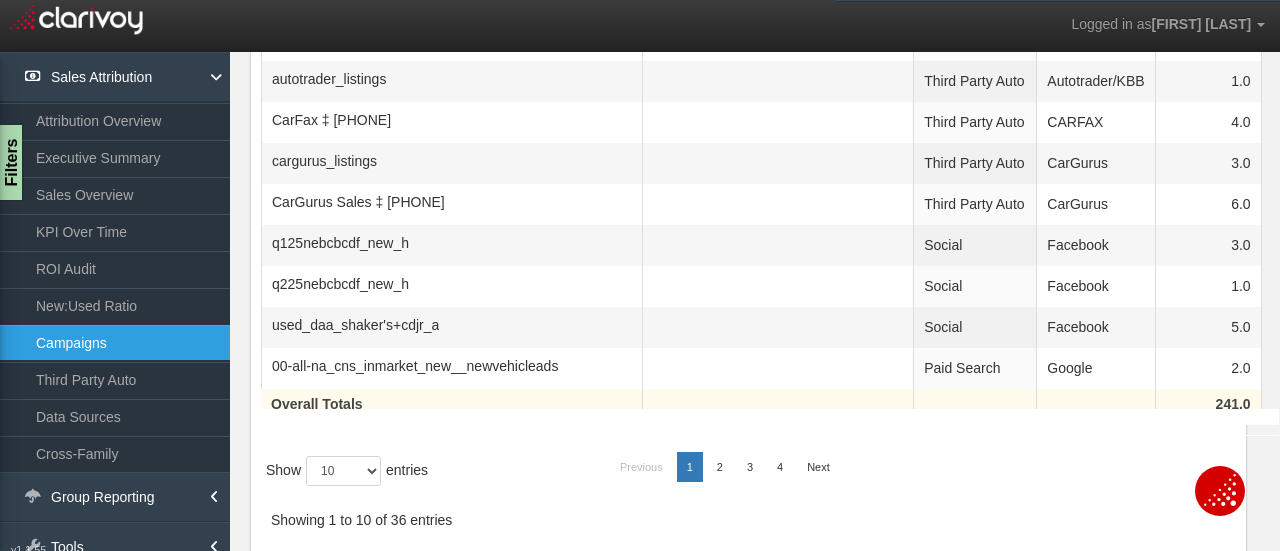 click on "Campaigns" at bounding box center [115, 343] 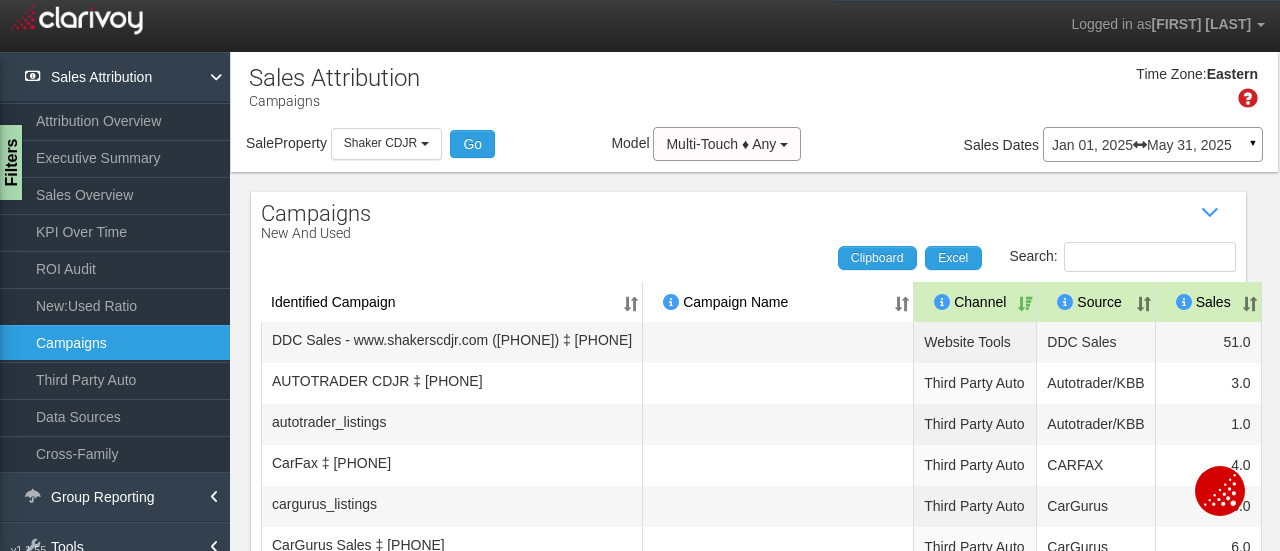 scroll, scrollTop: 0, scrollLeft: 0, axis: both 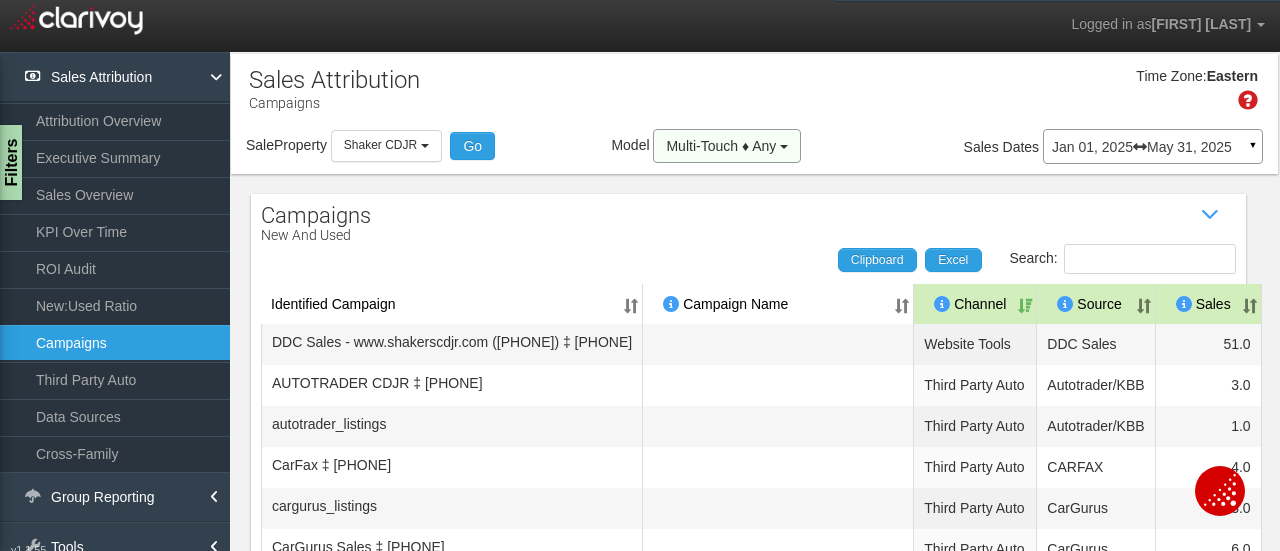 click on "Multi-Touch ♦ Any" at bounding box center [721, 146] 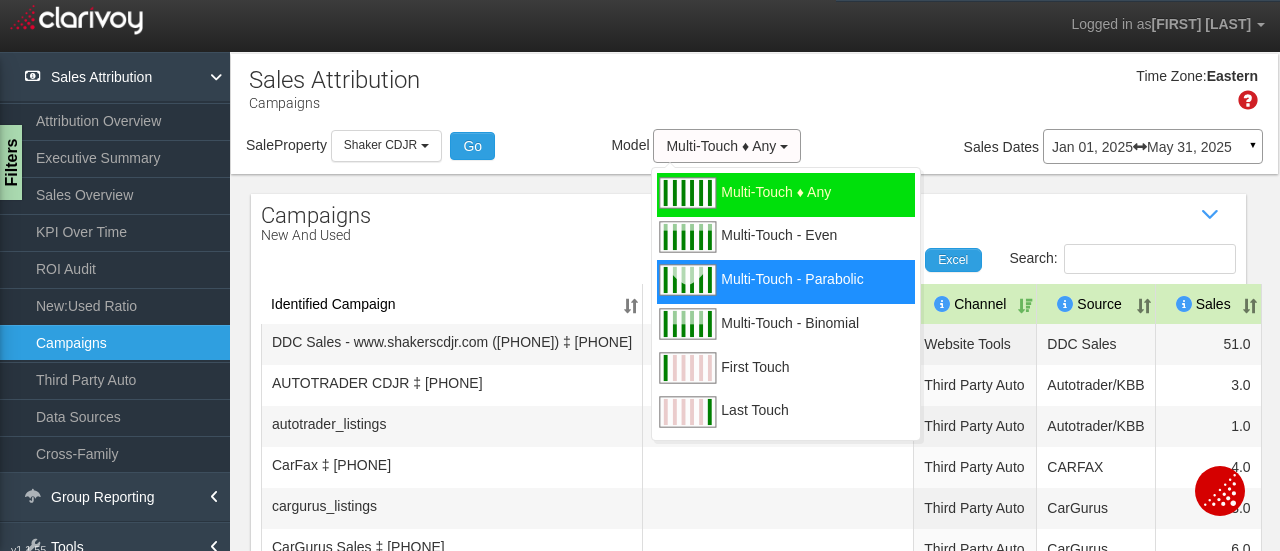 click on "Multi-Touch - Parabolic" at bounding box center [792, 291] 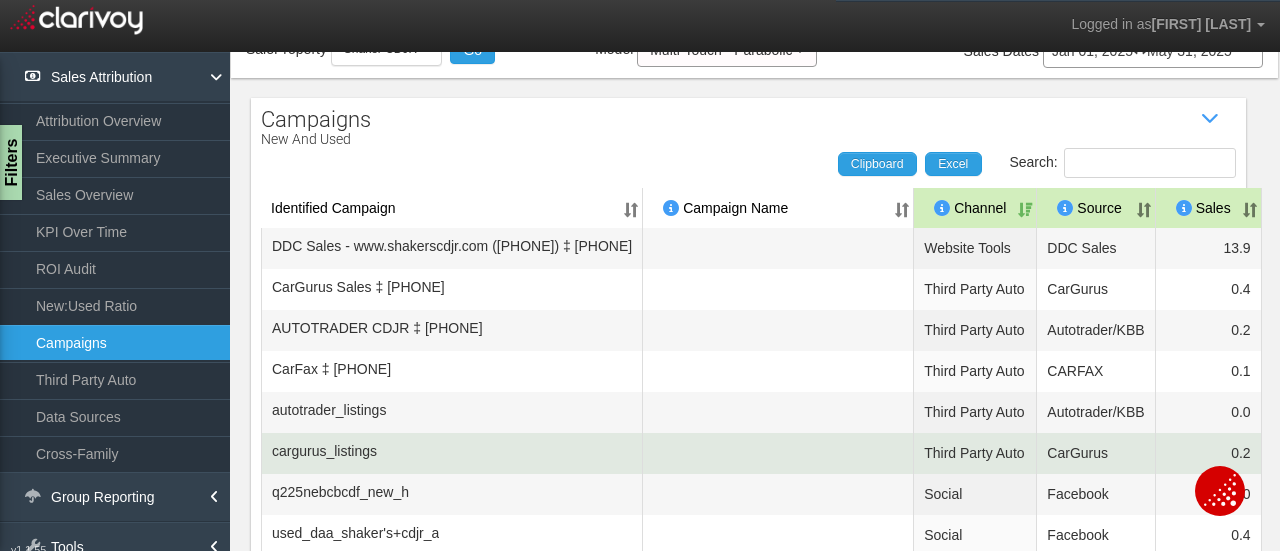 scroll, scrollTop: 17, scrollLeft: 0, axis: vertical 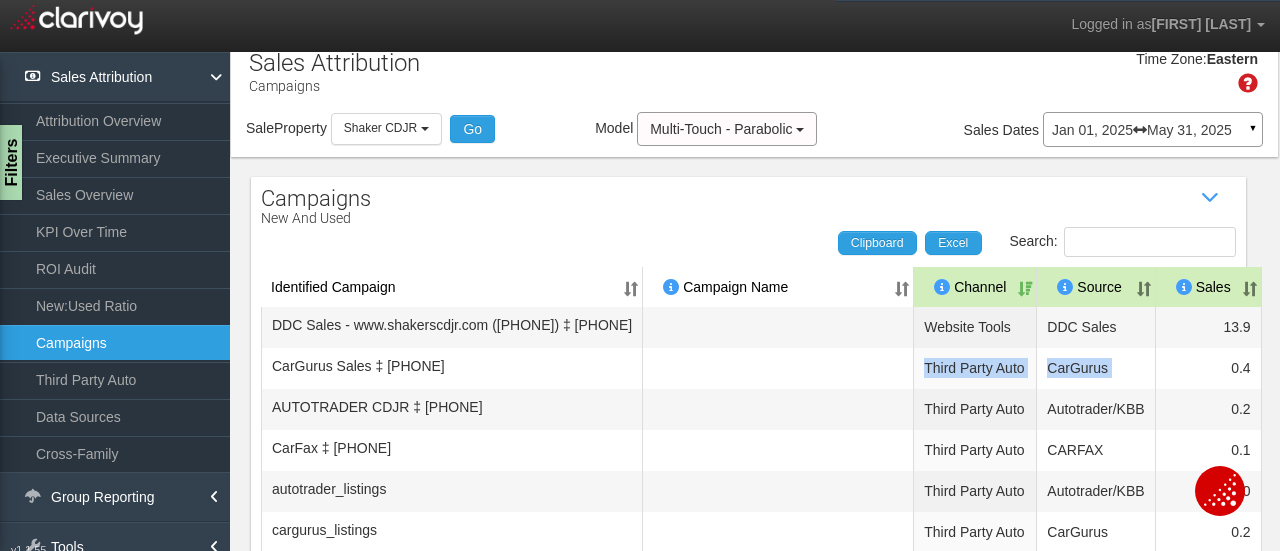 drag, startPoint x: 849, startPoint y: 373, endPoint x: 1279, endPoint y: 361, distance: 430.16742 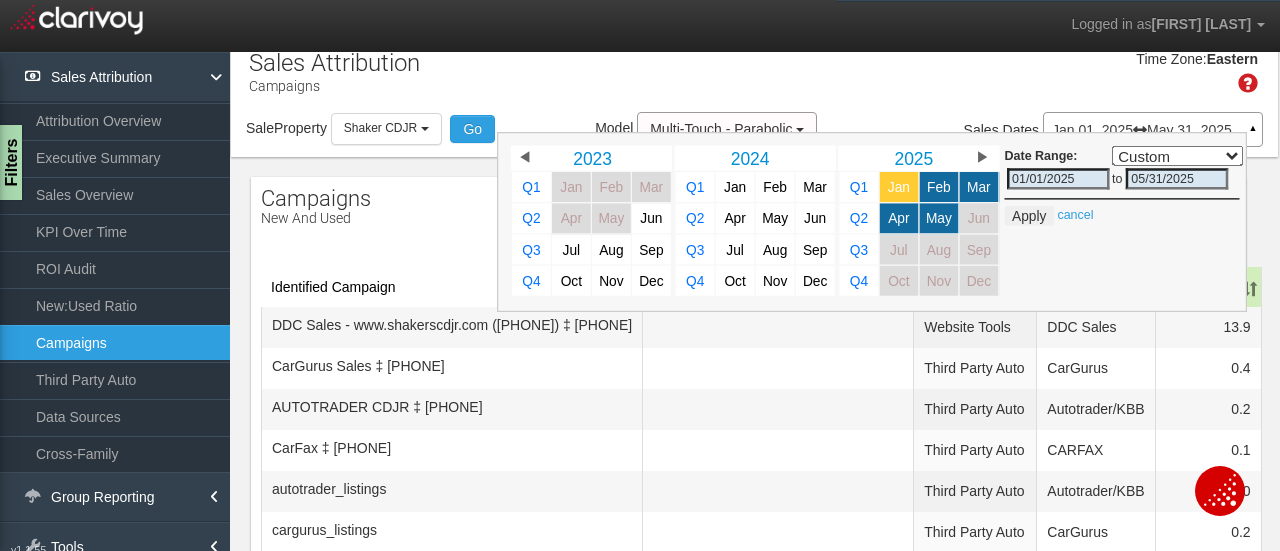 click on "Jan" at bounding box center (899, 186) 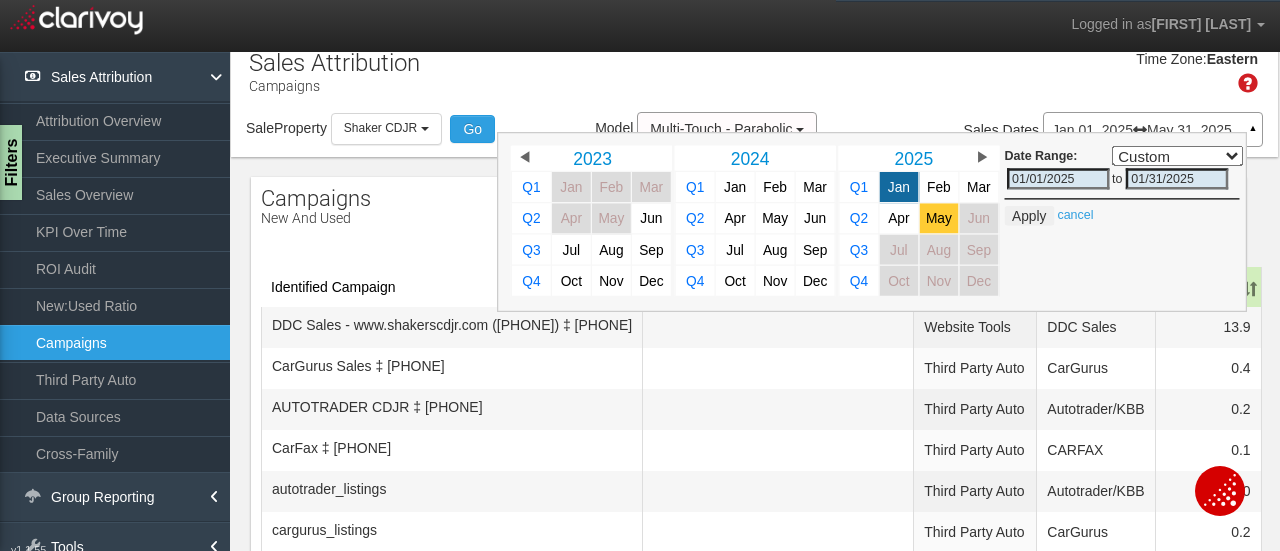 click on "May" at bounding box center [939, 217] 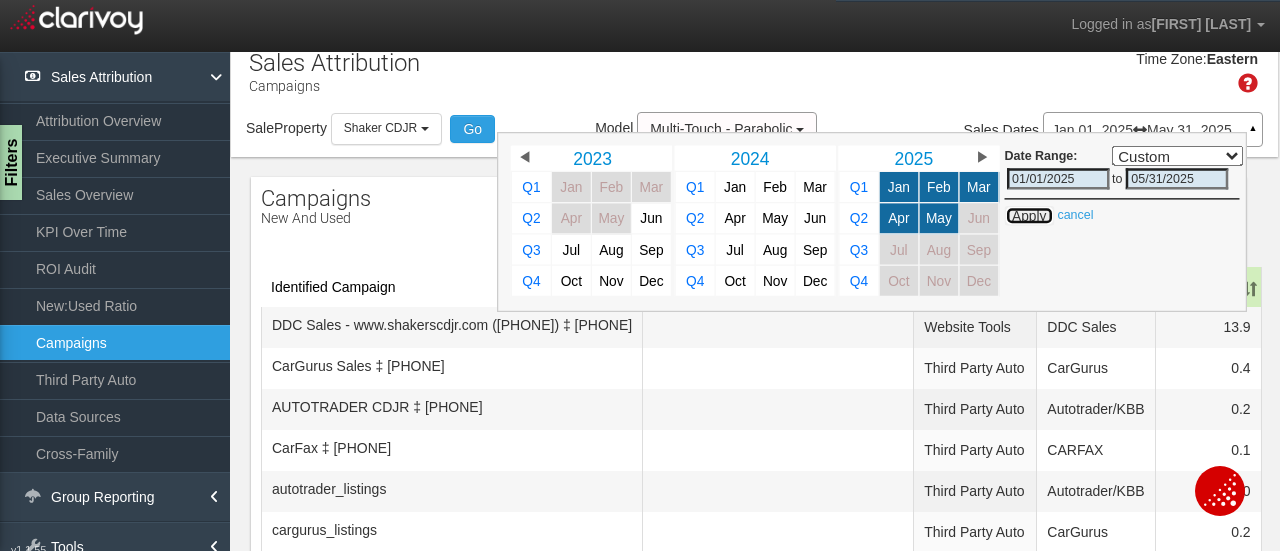 click on "Apply" at bounding box center (1028, 215) 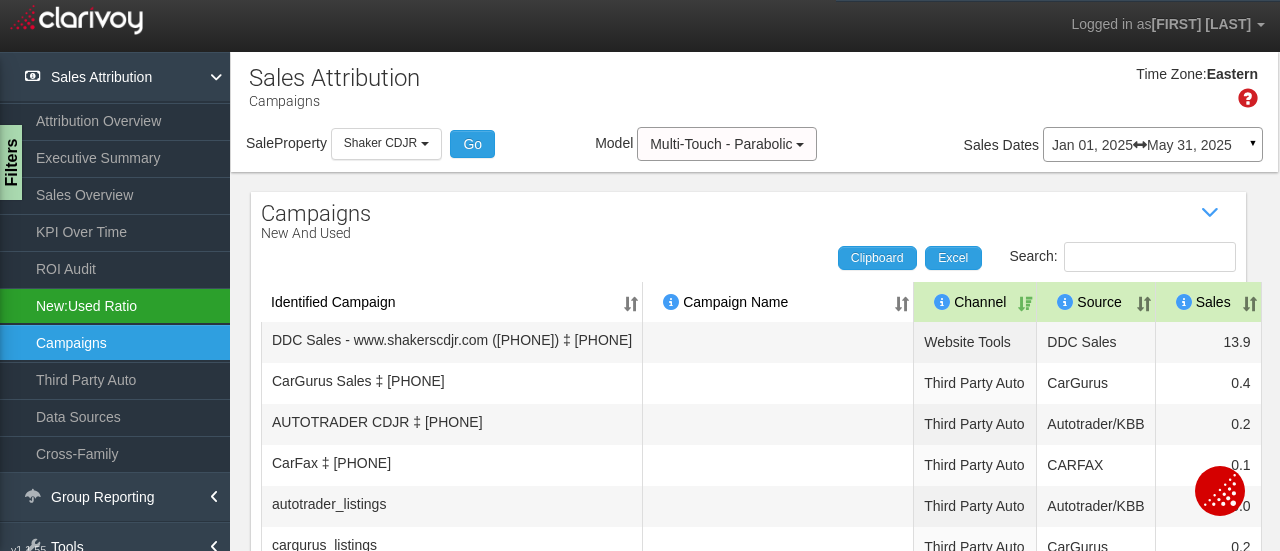 scroll, scrollTop: 0, scrollLeft: 0, axis: both 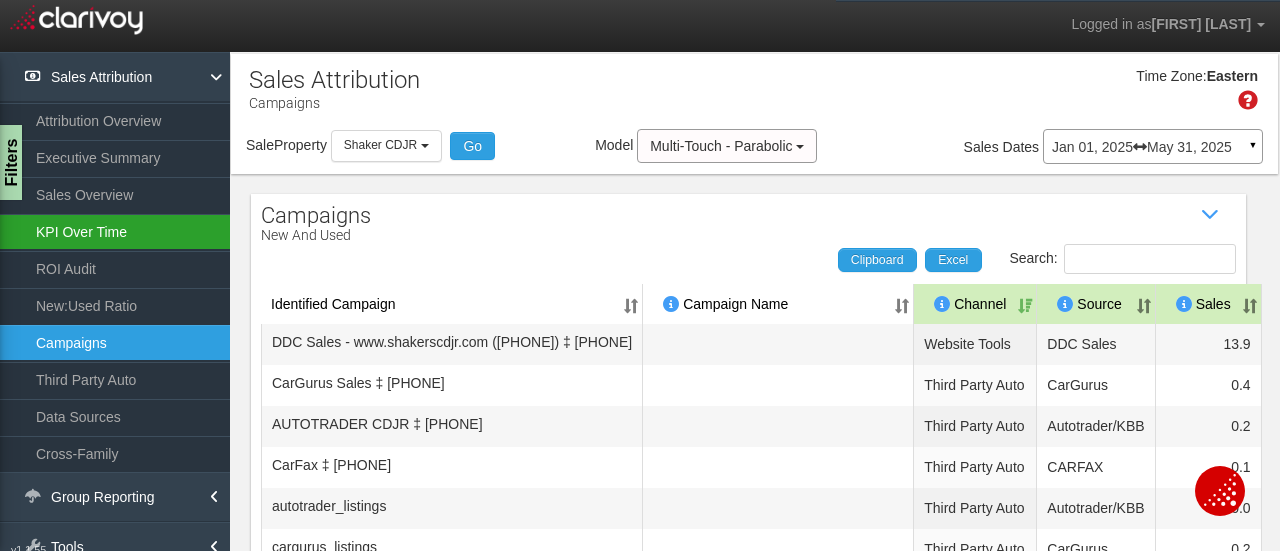 click on "KPI Over Time" at bounding box center [115, 232] 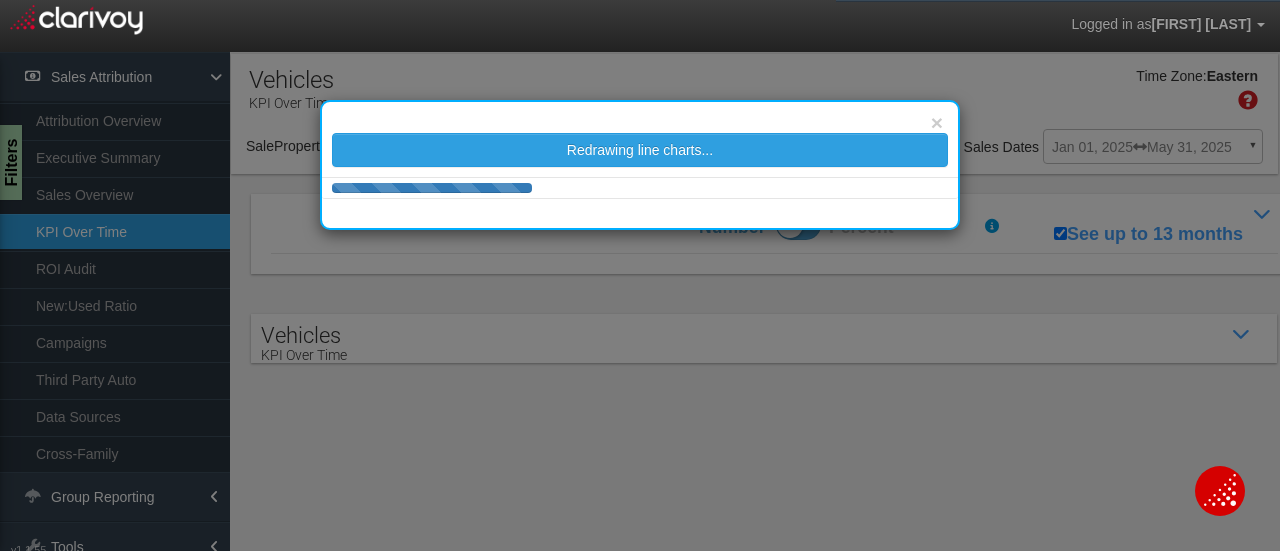click on "×                                               						 Redrawing line charts..." at bounding box center (640, 275) 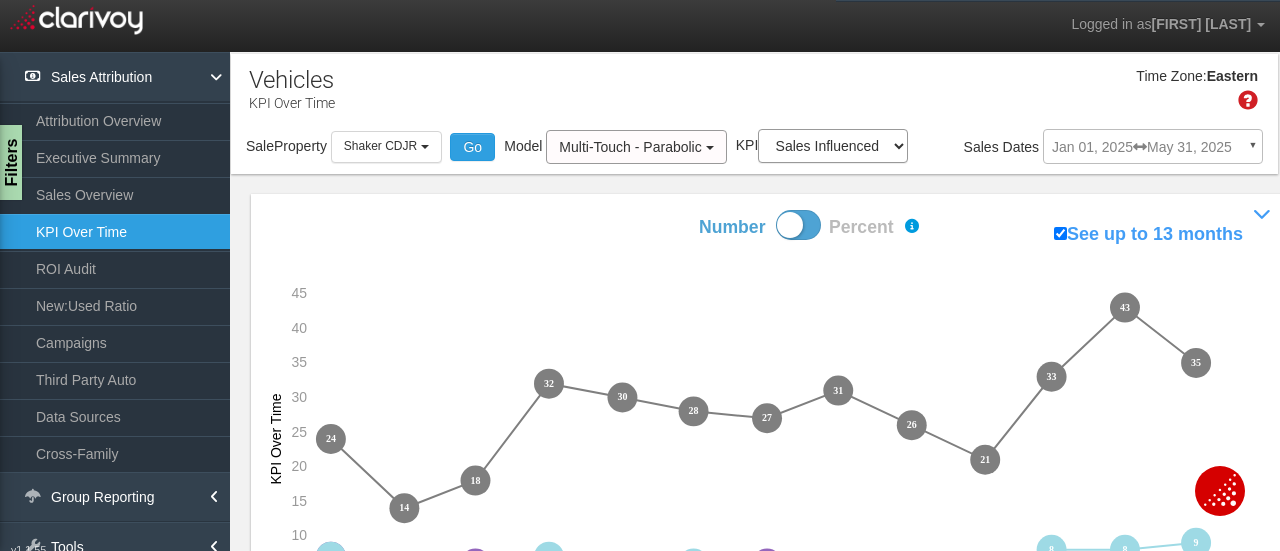 click on "Sales Overview" at bounding box center (115, 195) 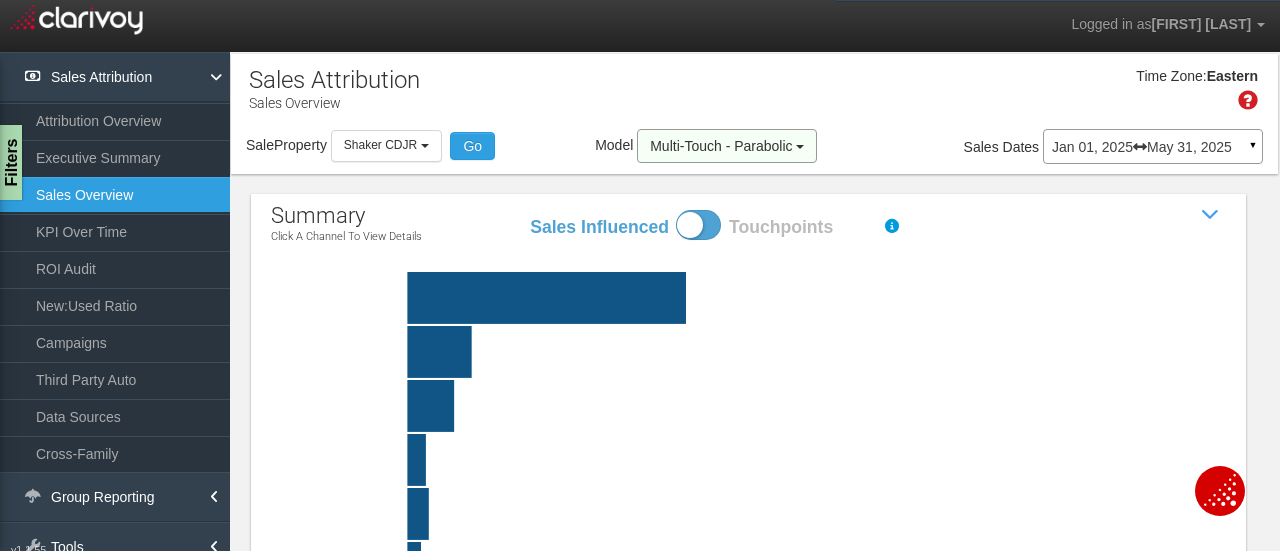 click on "Multi-Touch - Parabolic" at bounding box center (721, 146) 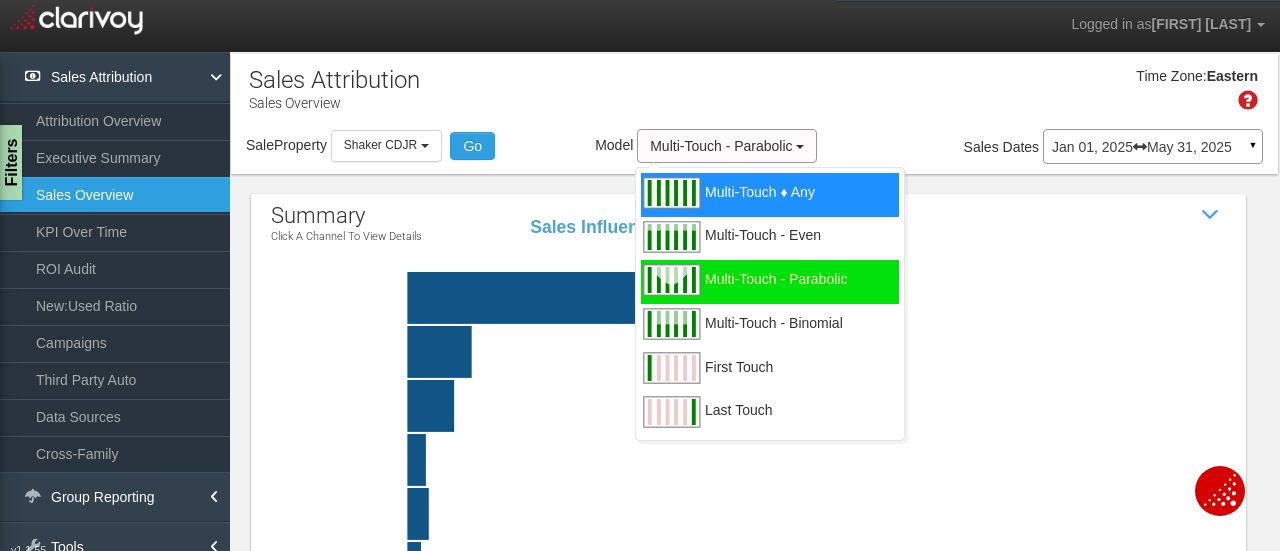 click on "Multi-Touch ♦ Any" at bounding box center [760, 204] 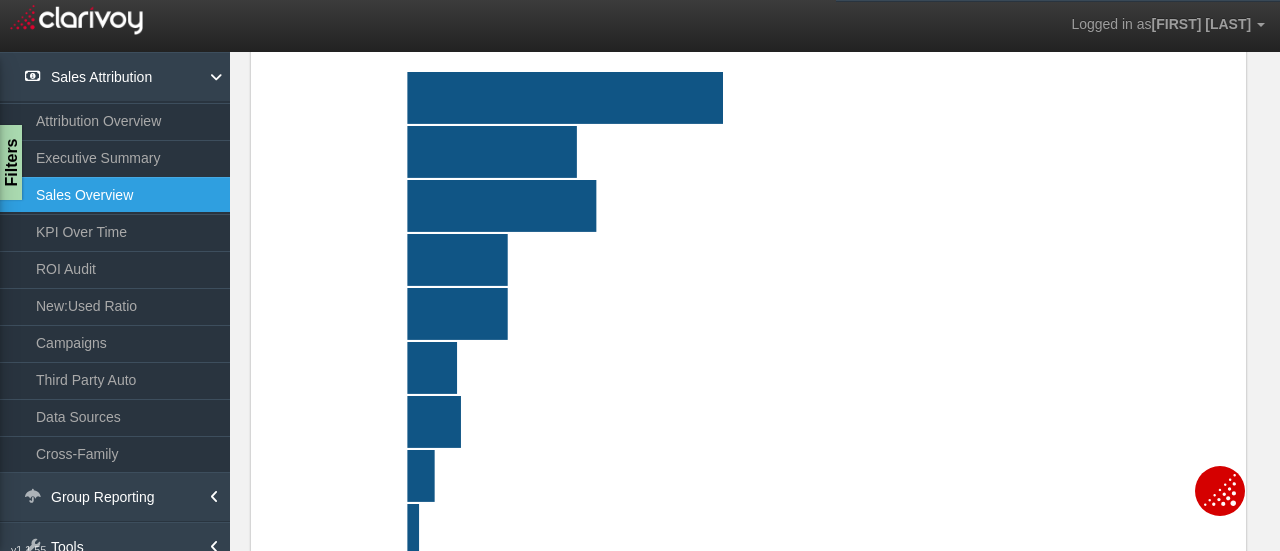 scroll, scrollTop: 0, scrollLeft: 0, axis: both 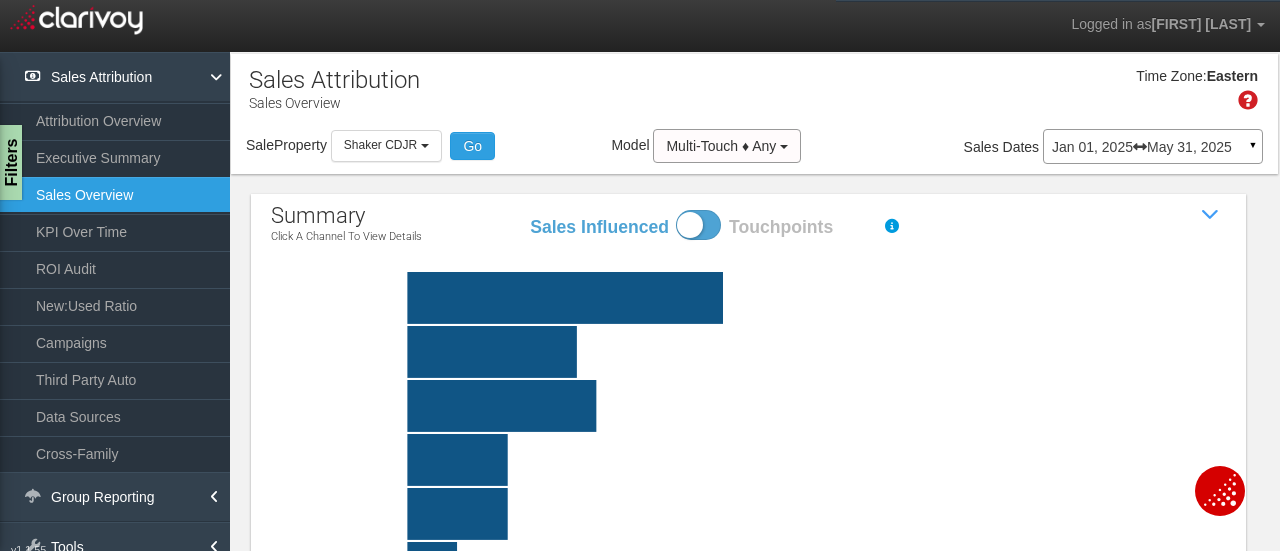 click at bounding box center (698, 225) 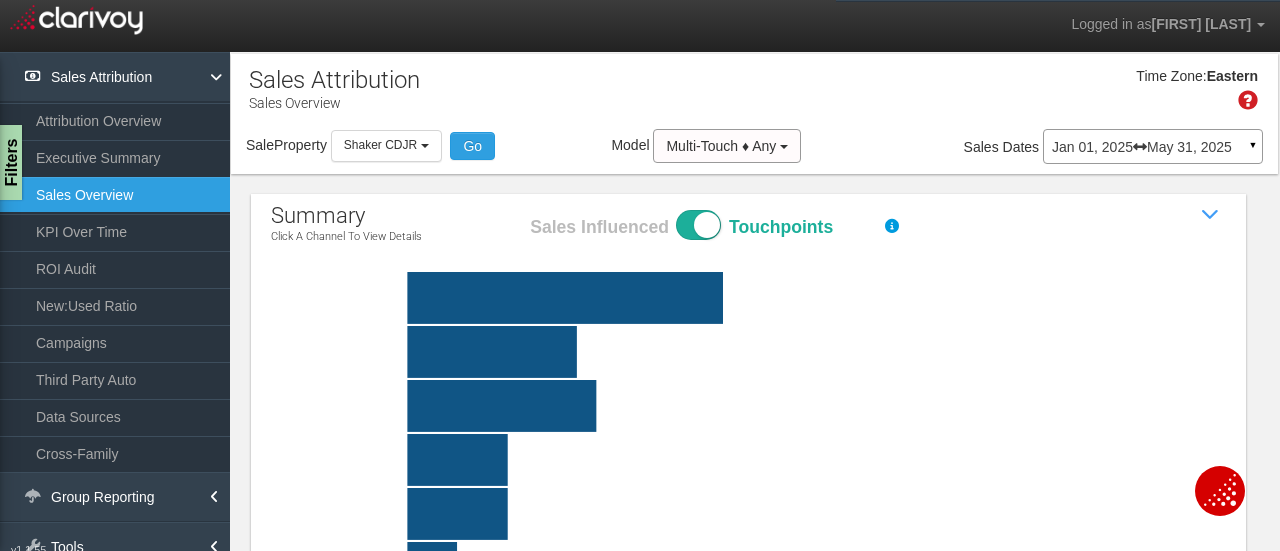 click on "Sales Influenced 			 Touchpoints" at bounding box center (528, 209) 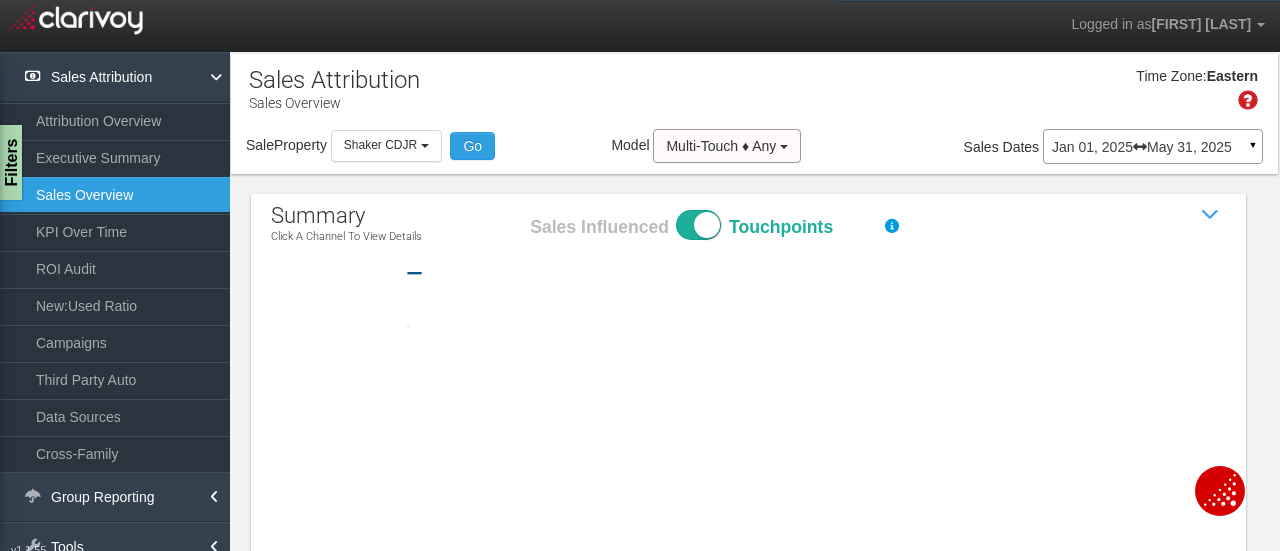 click at bounding box center (698, 225) 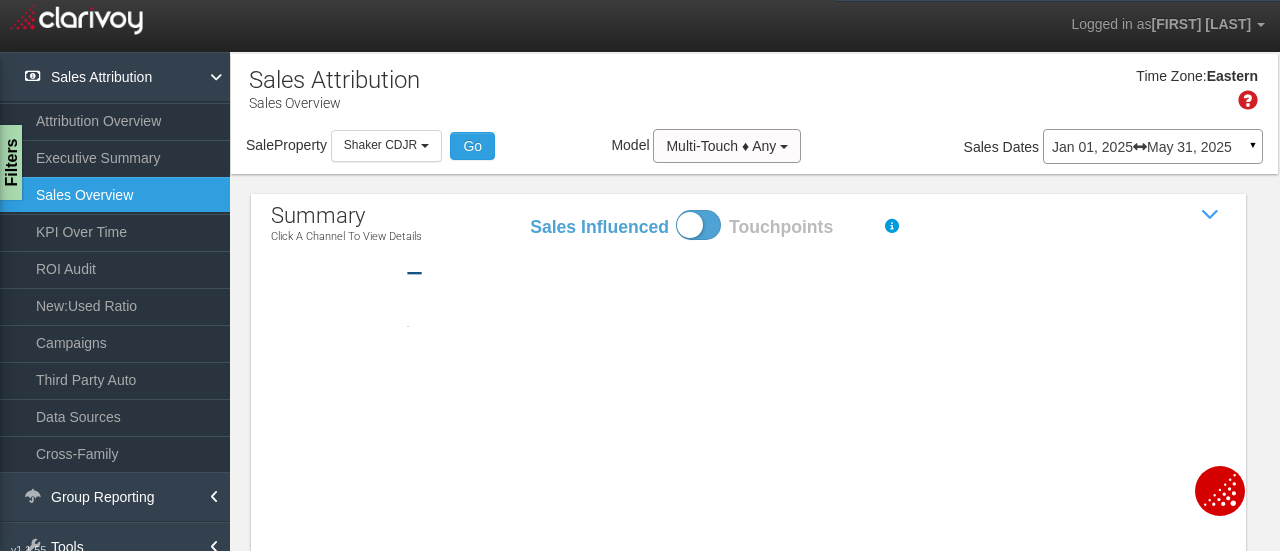 click on "Sales Influenced 			 Touchpoints" at bounding box center [528, 209] 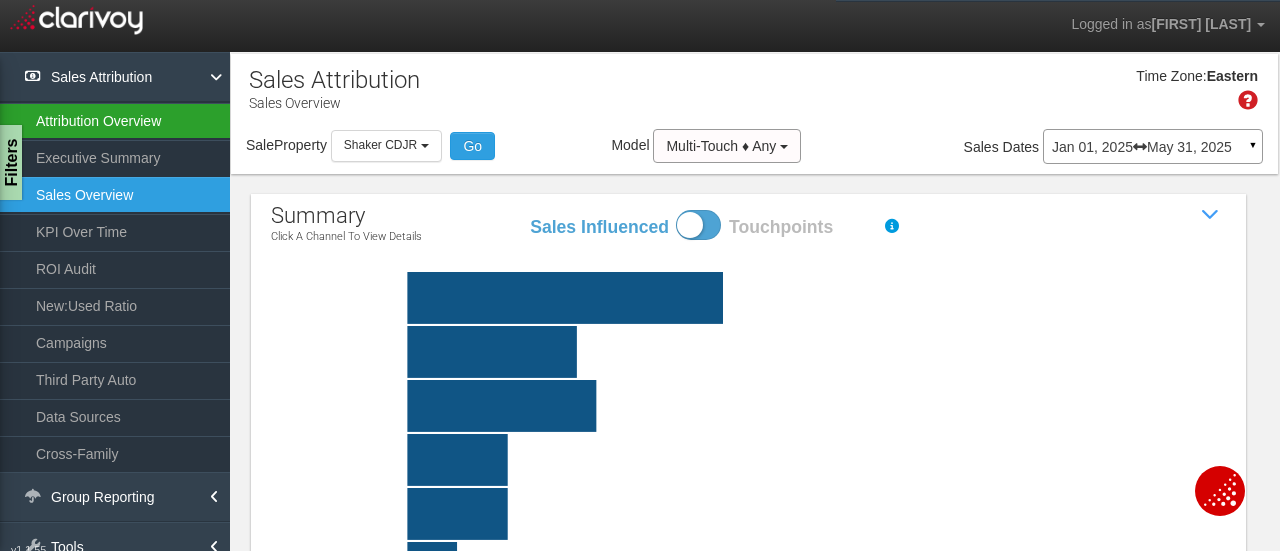 click on "Attribution Overview" at bounding box center (115, 121) 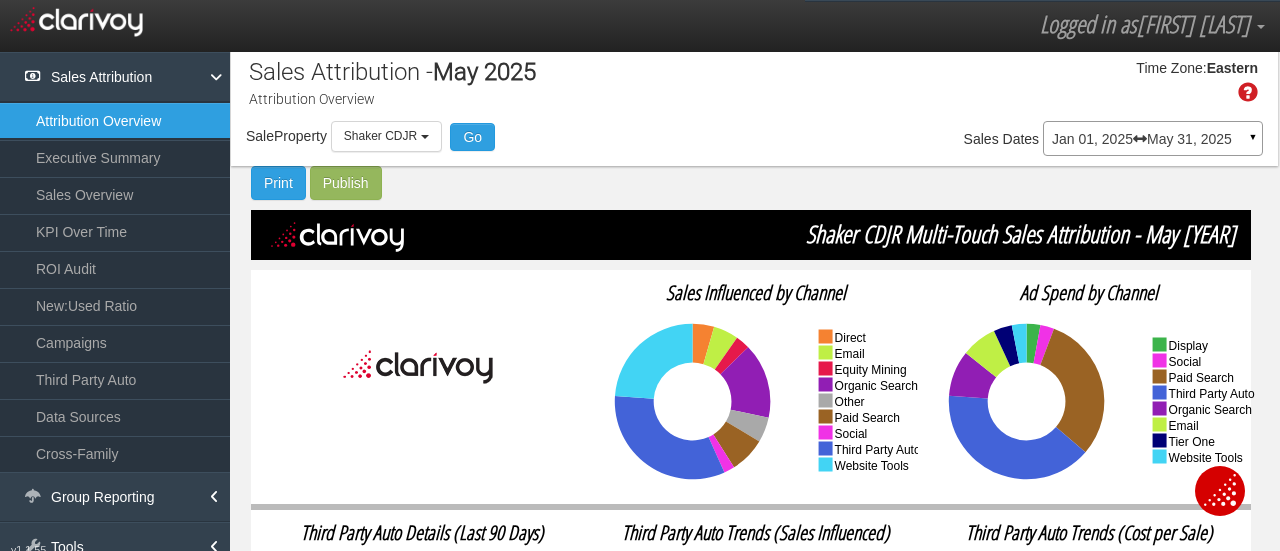 scroll, scrollTop: 0, scrollLeft: 0, axis: both 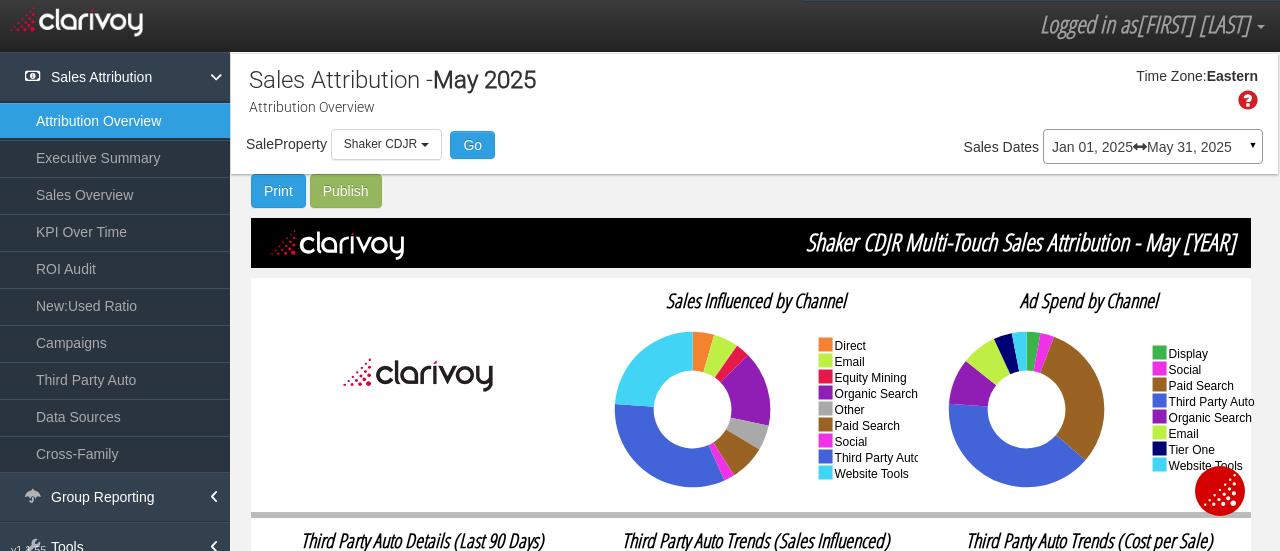 click at bounding box center (418, 375) 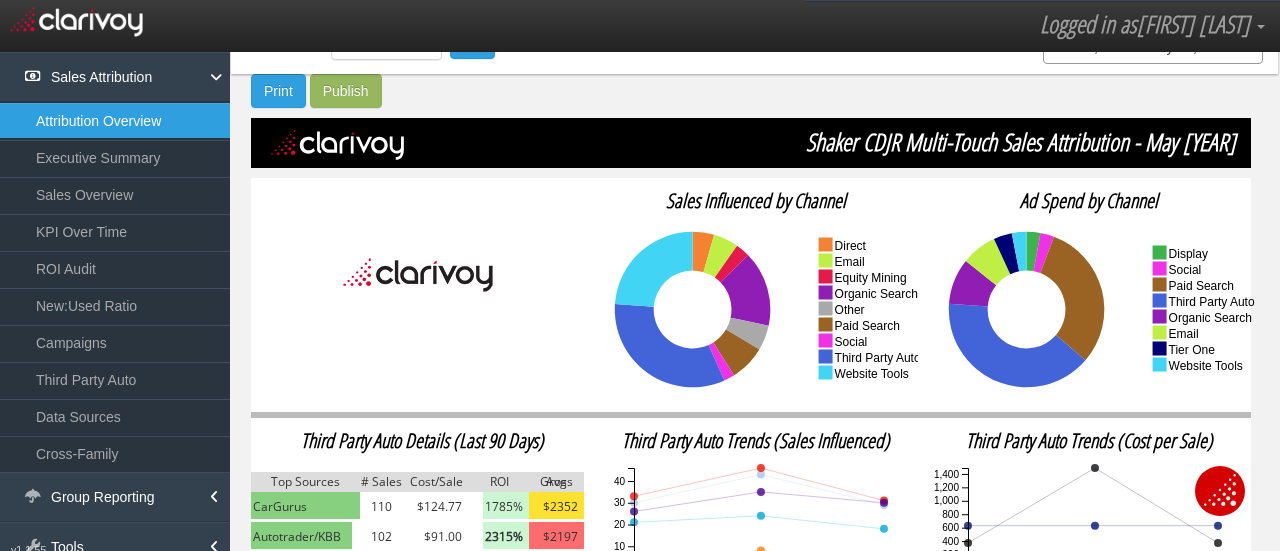 scroll, scrollTop: 200, scrollLeft: 0, axis: vertical 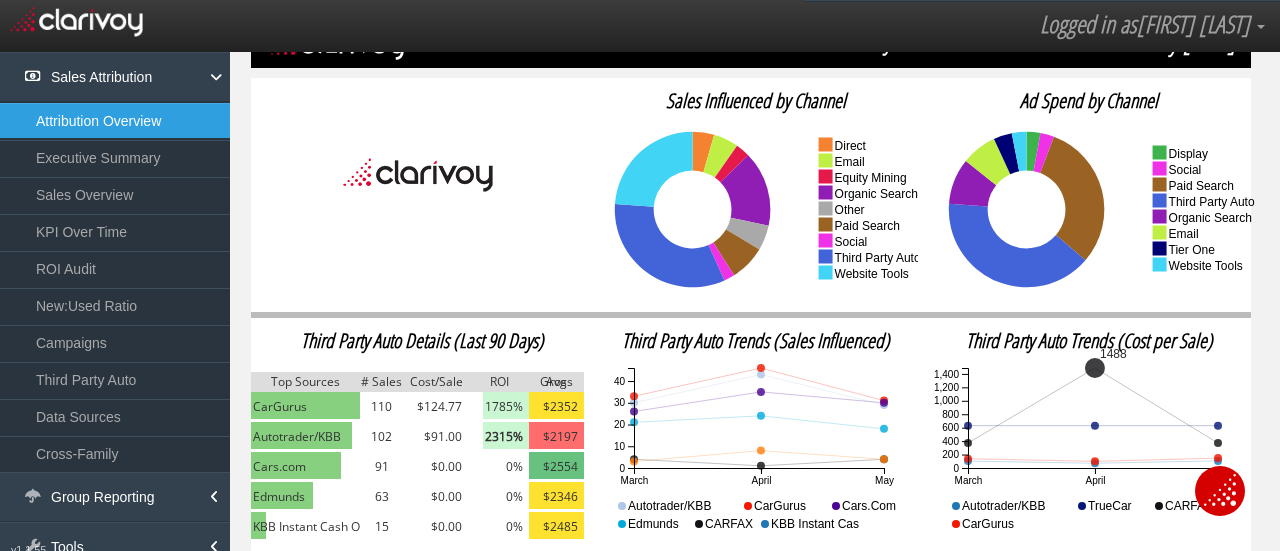 click at bounding box center [968, 461] 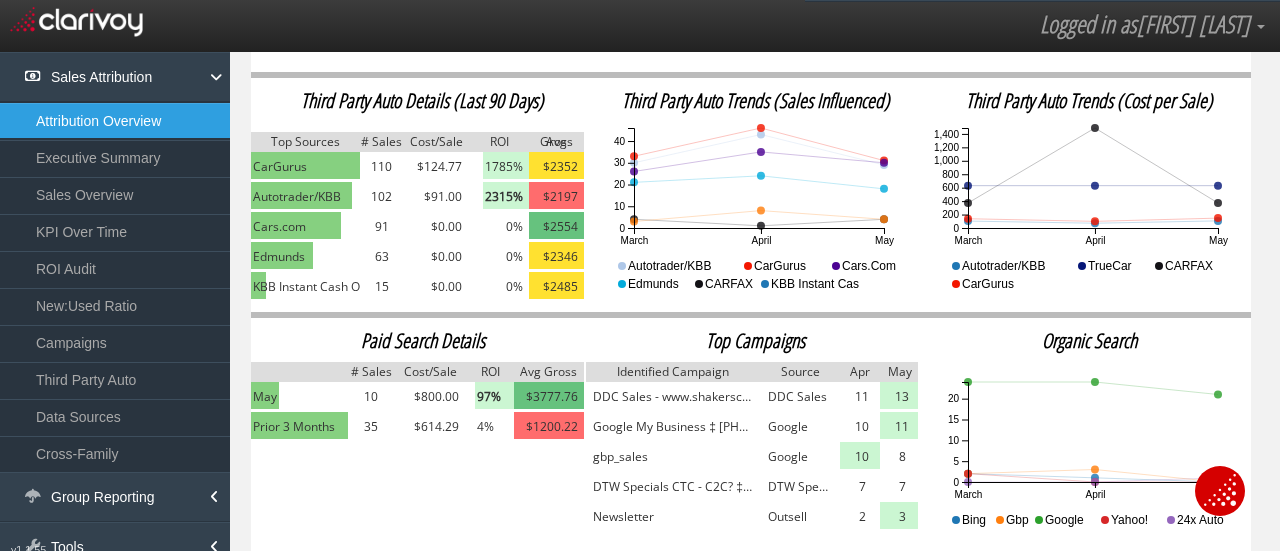 scroll, scrollTop: 450, scrollLeft: 0, axis: vertical 